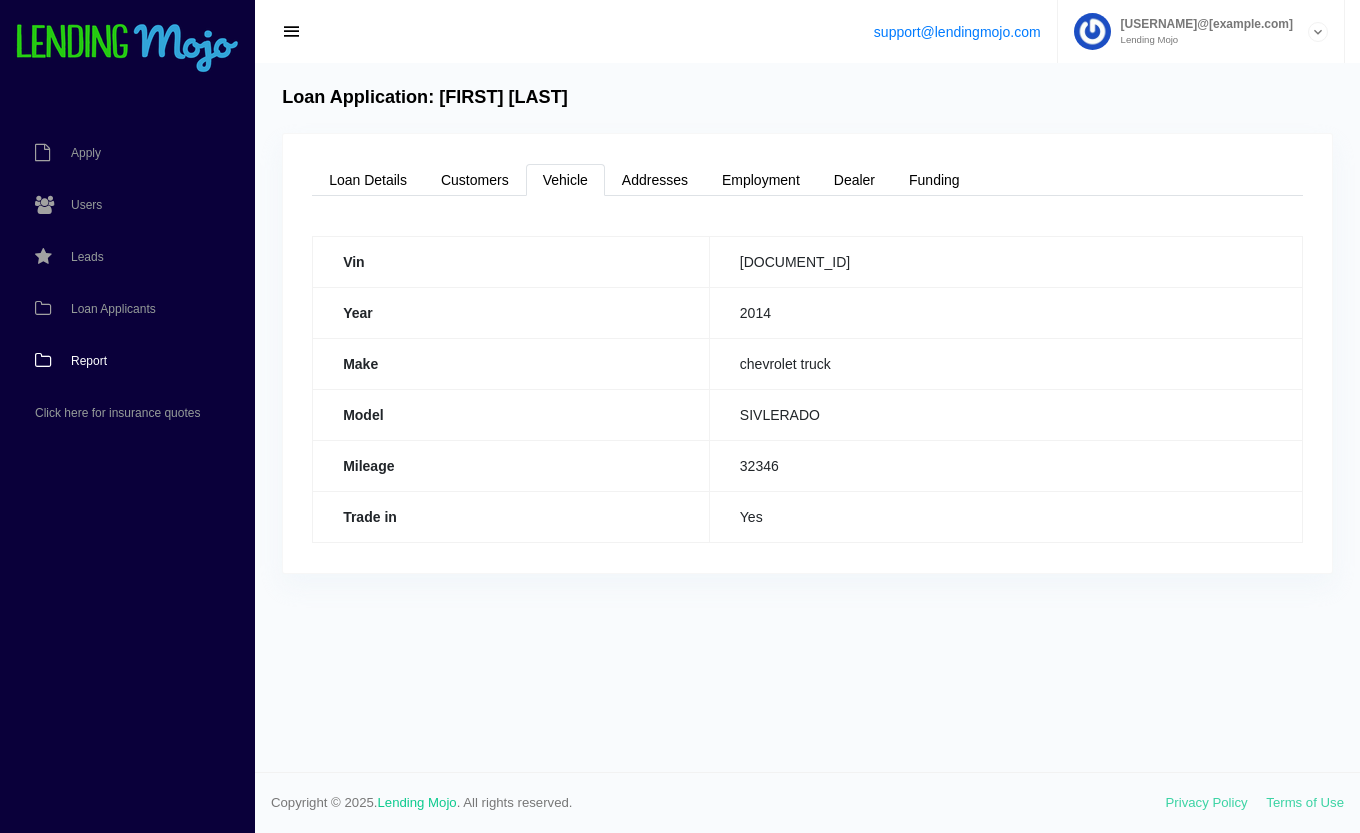 scroll, scrollTop: 0, scrollLeft: 0, axis: both 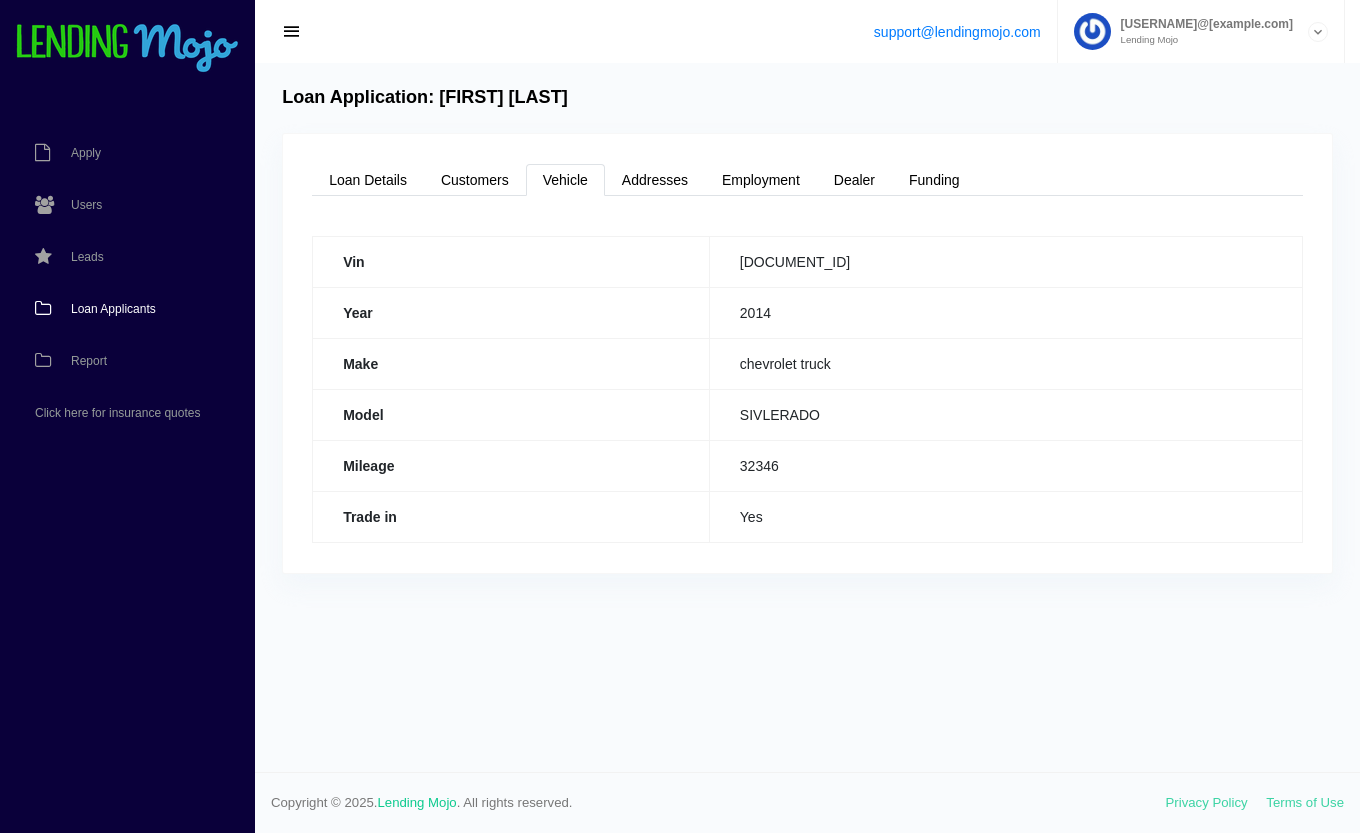 click on "Loan Applicants" at bounding box center (117, 309) 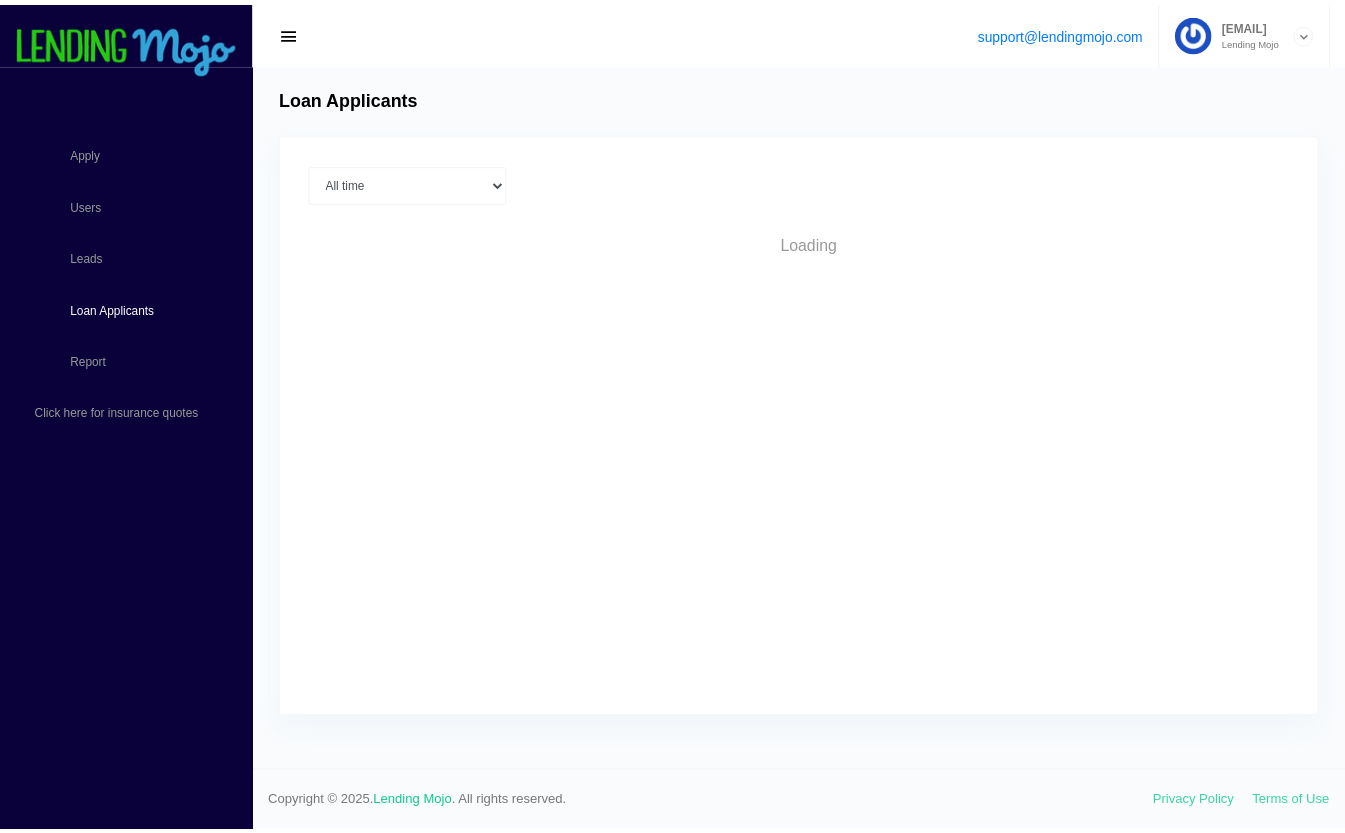 scroll, scrollTop: 0, scrollLeft: 0, axis: both 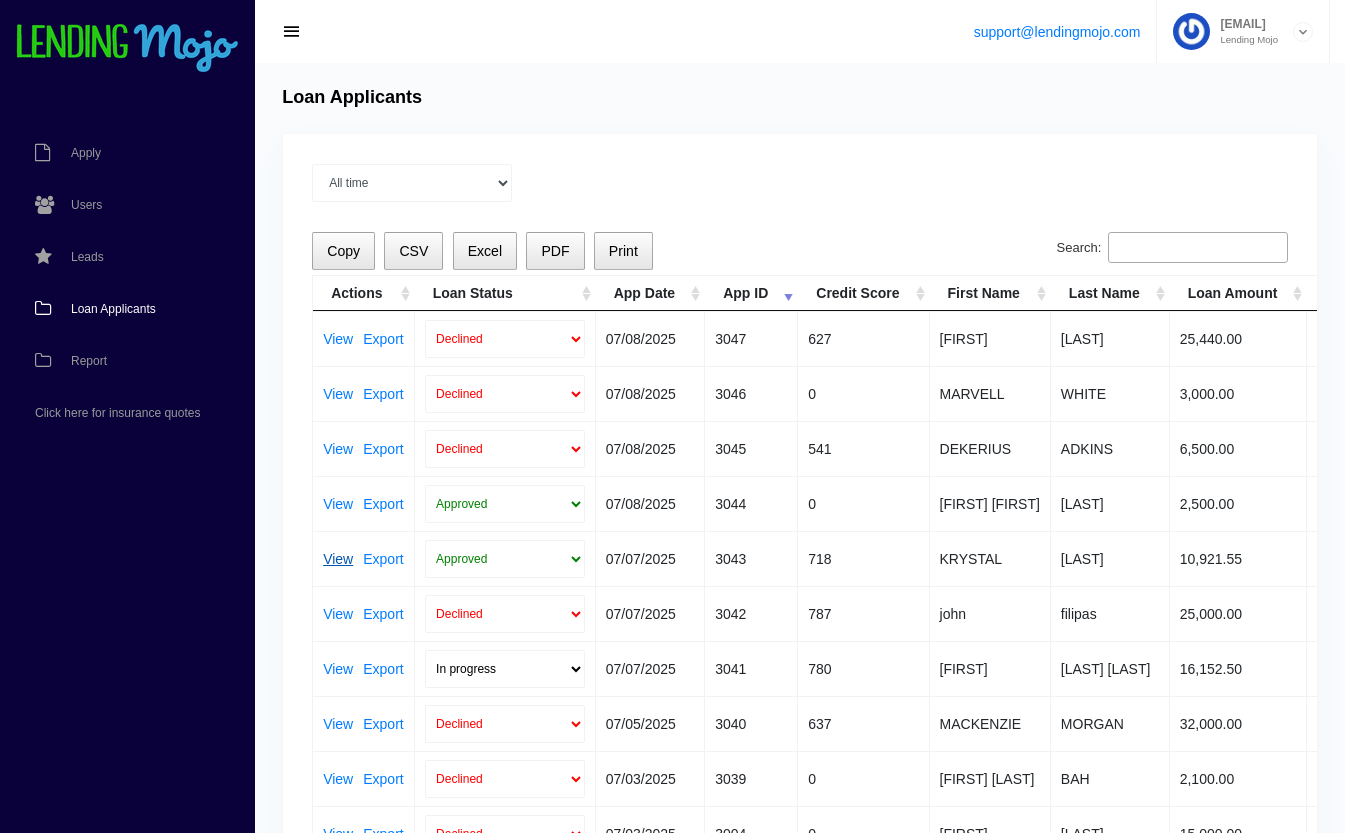 click on "View" at bounding box center (338, 559) 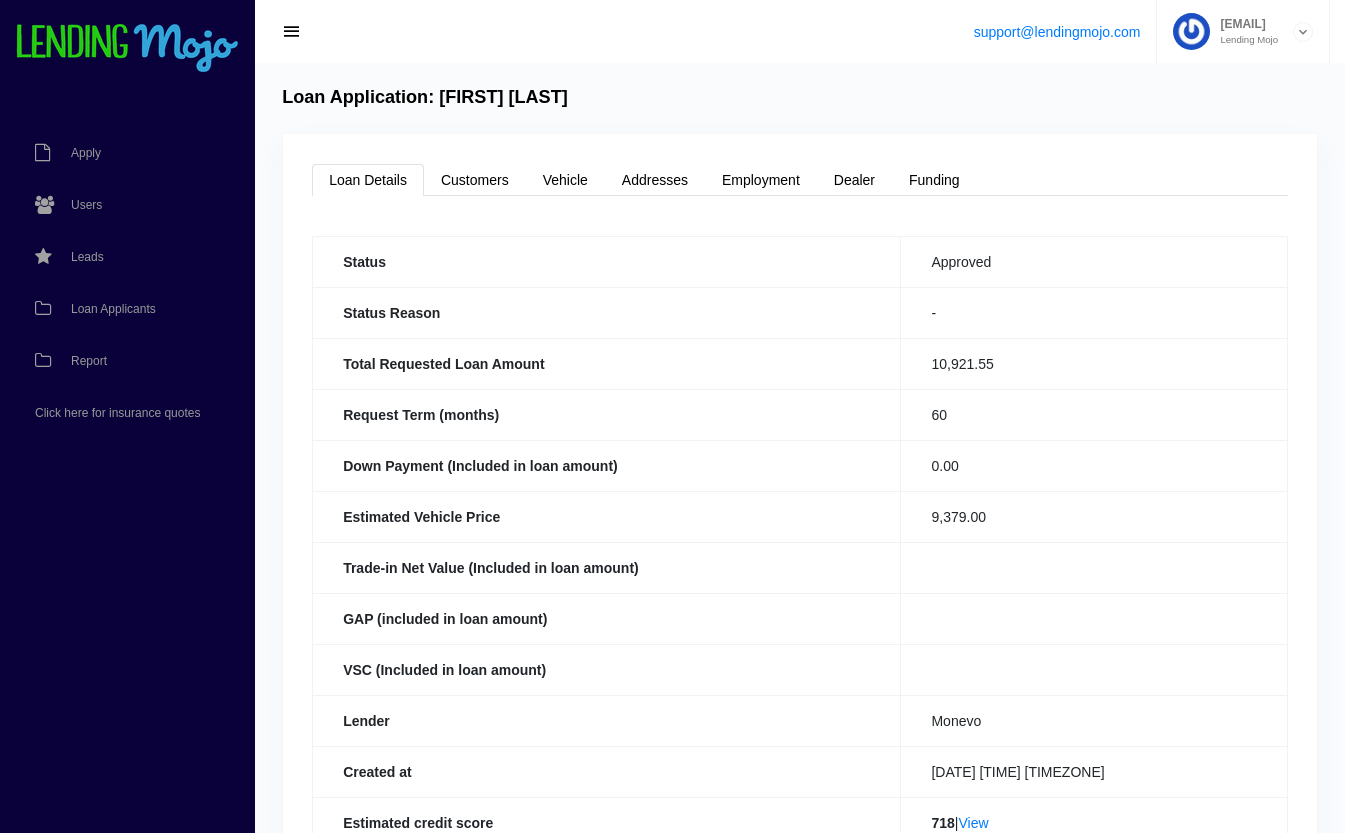 scroll, scrollTop: 0, scrollLeft: 0, axis: both 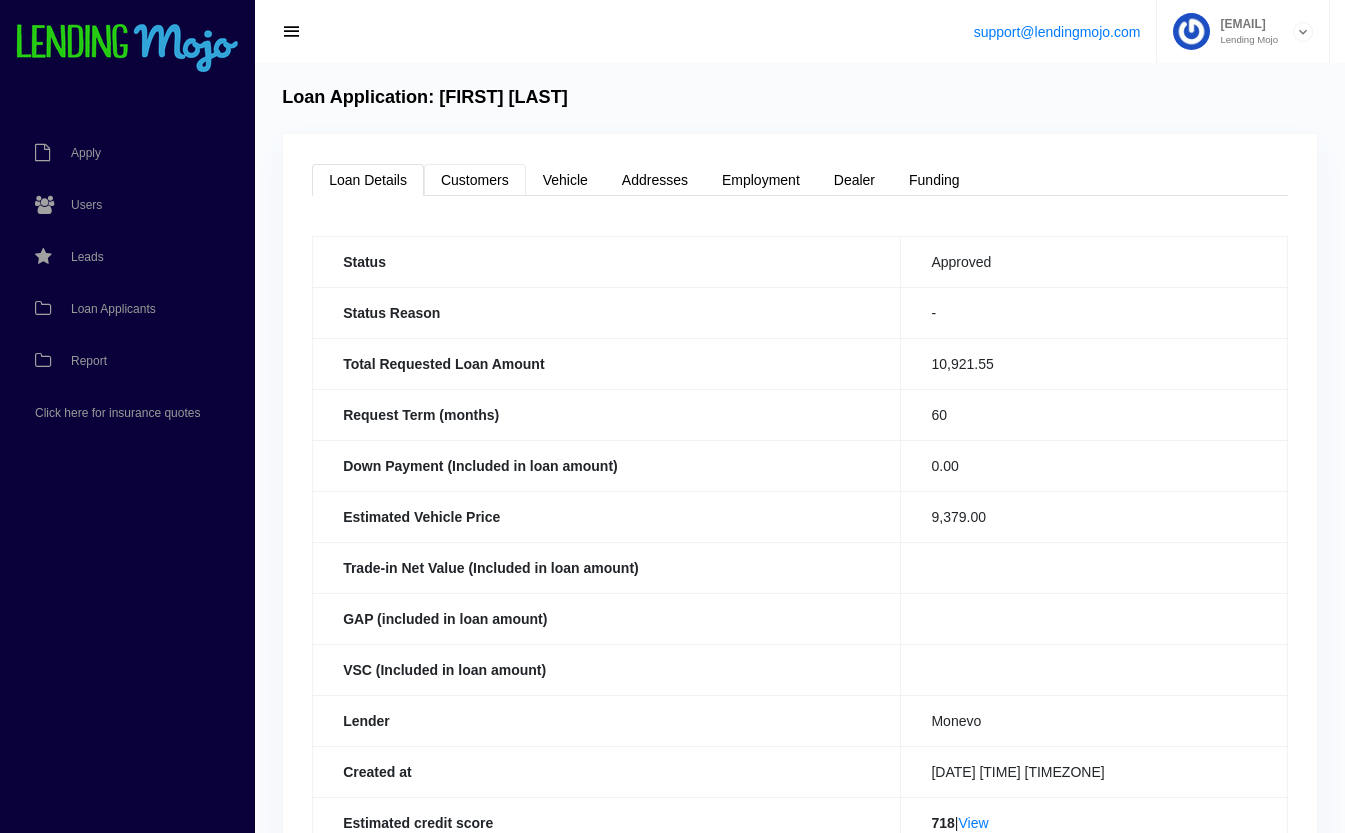 click on "Customers" at bounding box center (475, 180) 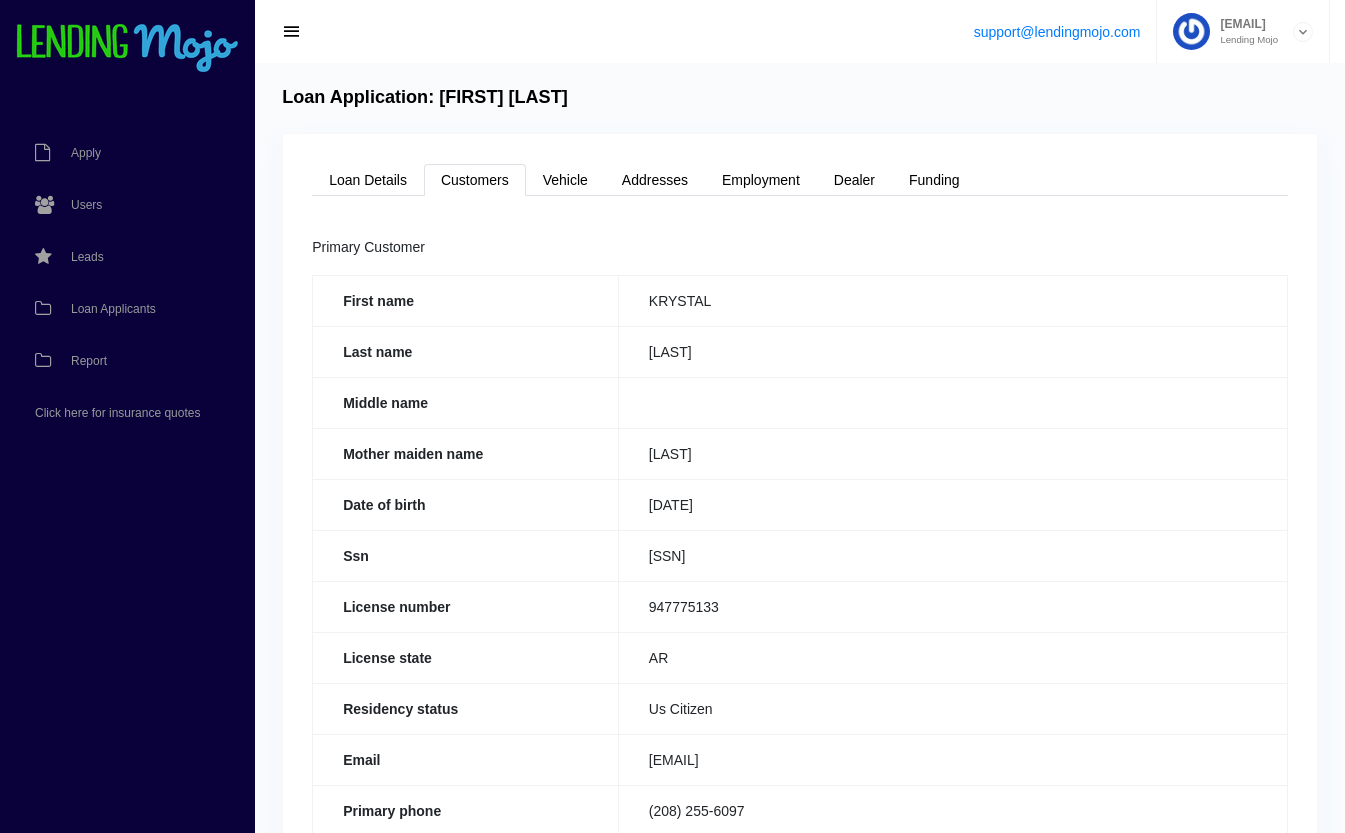 drag, startPoint x: 867, startPoint y: 759, endPoint x: 642, endPoint y: 763, distance: 225.03555 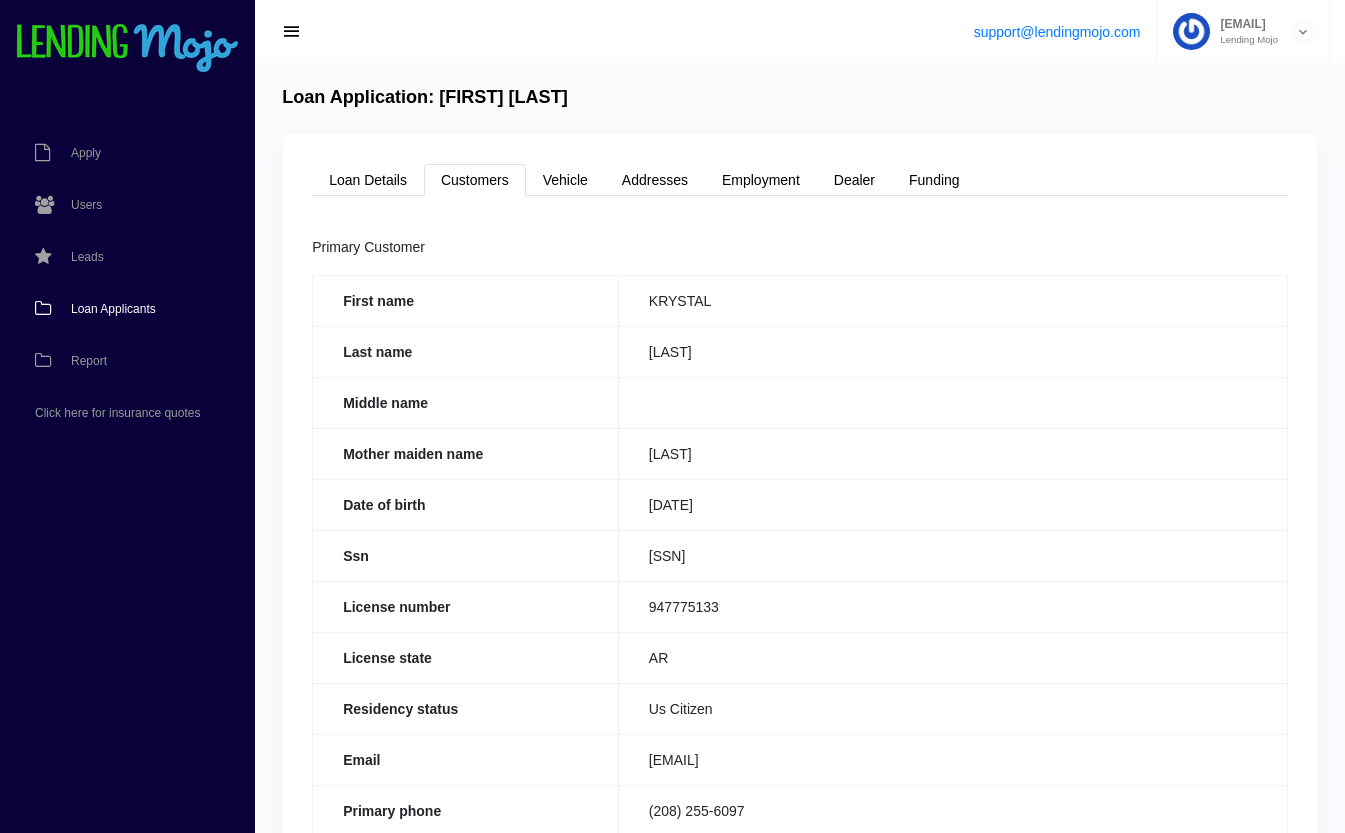 click on "Loan Applicants" at bounding box center [113, 309] 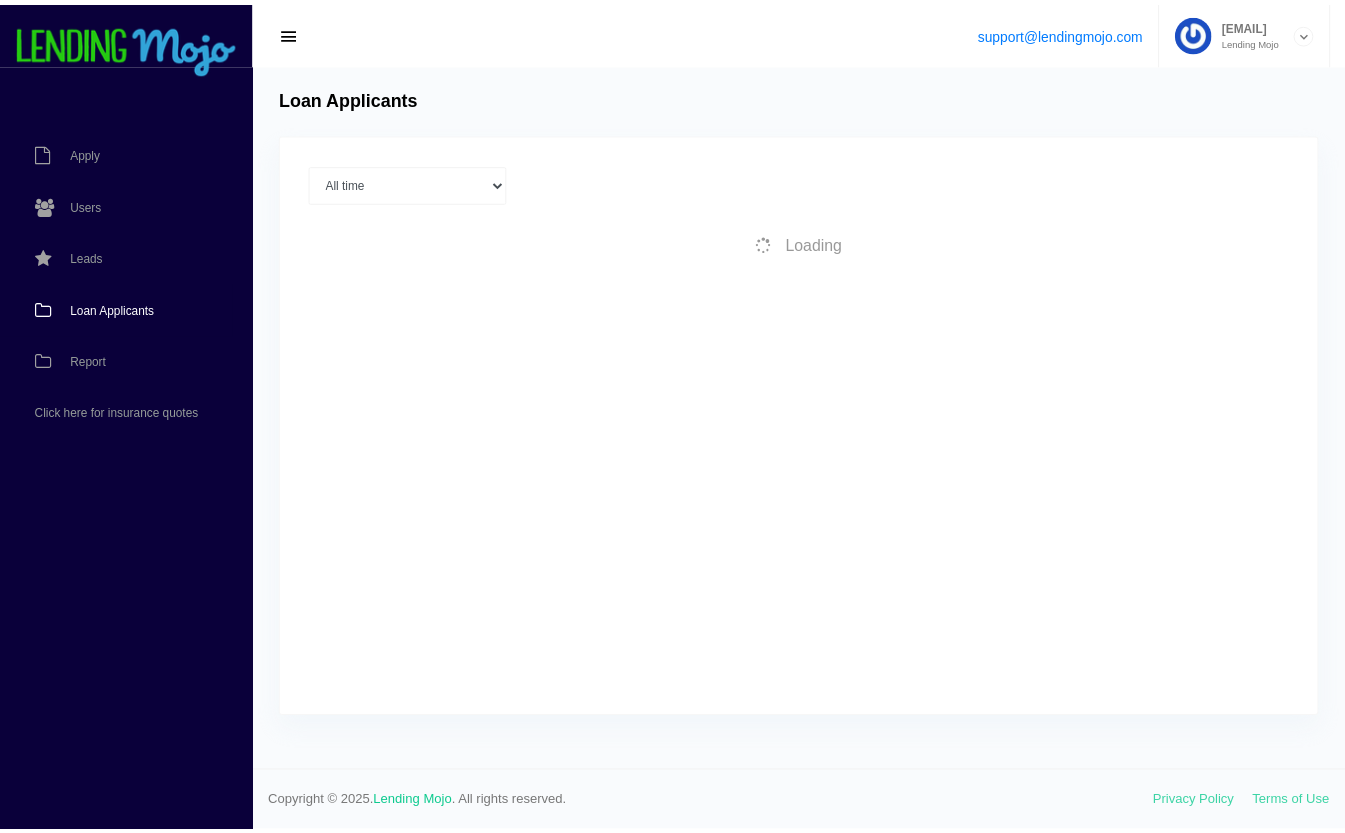scroll, scrollTop: 0, scrollLeft: 0, axis: both 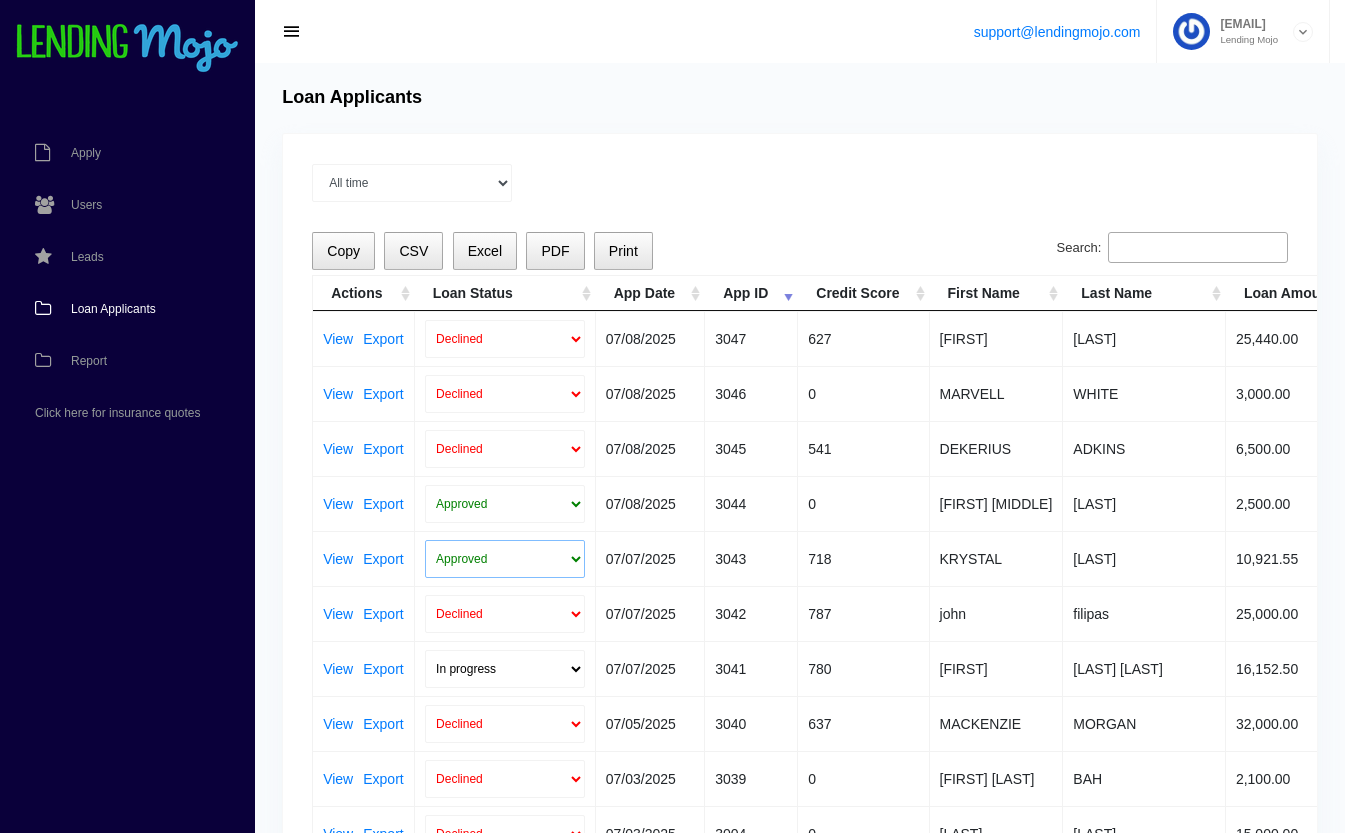 click on "Approved In Progress Funded Did not fund Declined" at bounding box center [505, 559] 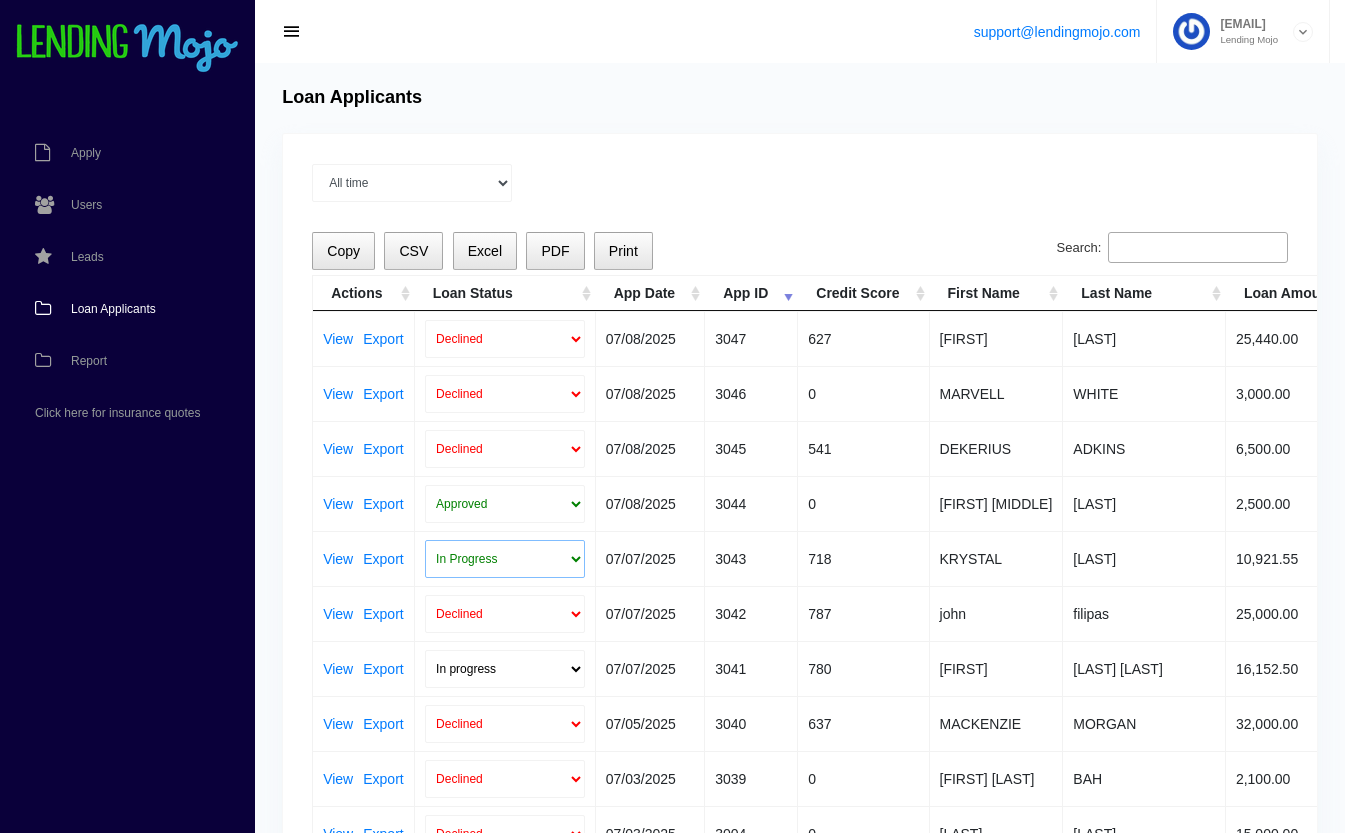 click on "Approved In Progress Funded Did not fund Declined" at bounding box center (505, 559) 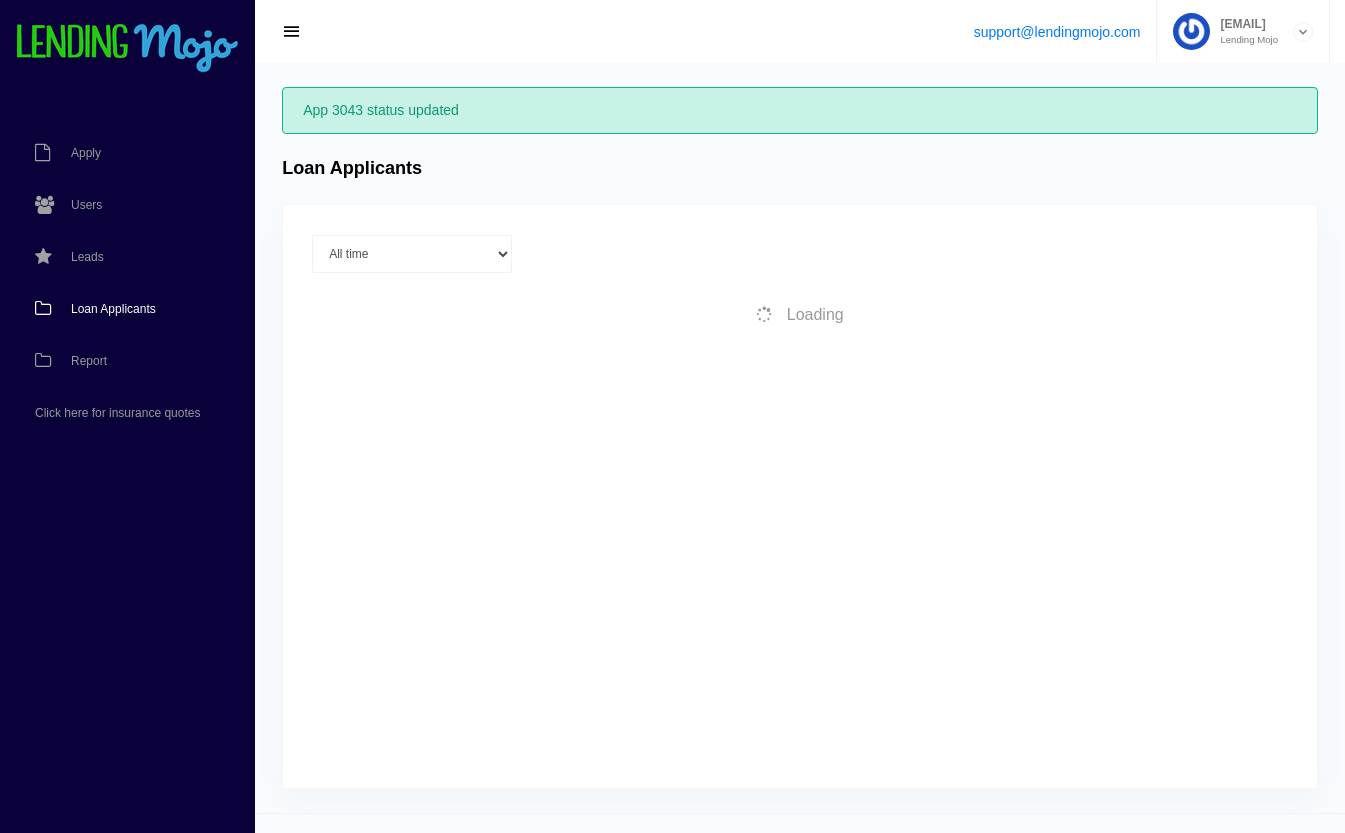 scroll, scrollTop: 0, scrollLeft: 0, axis: both 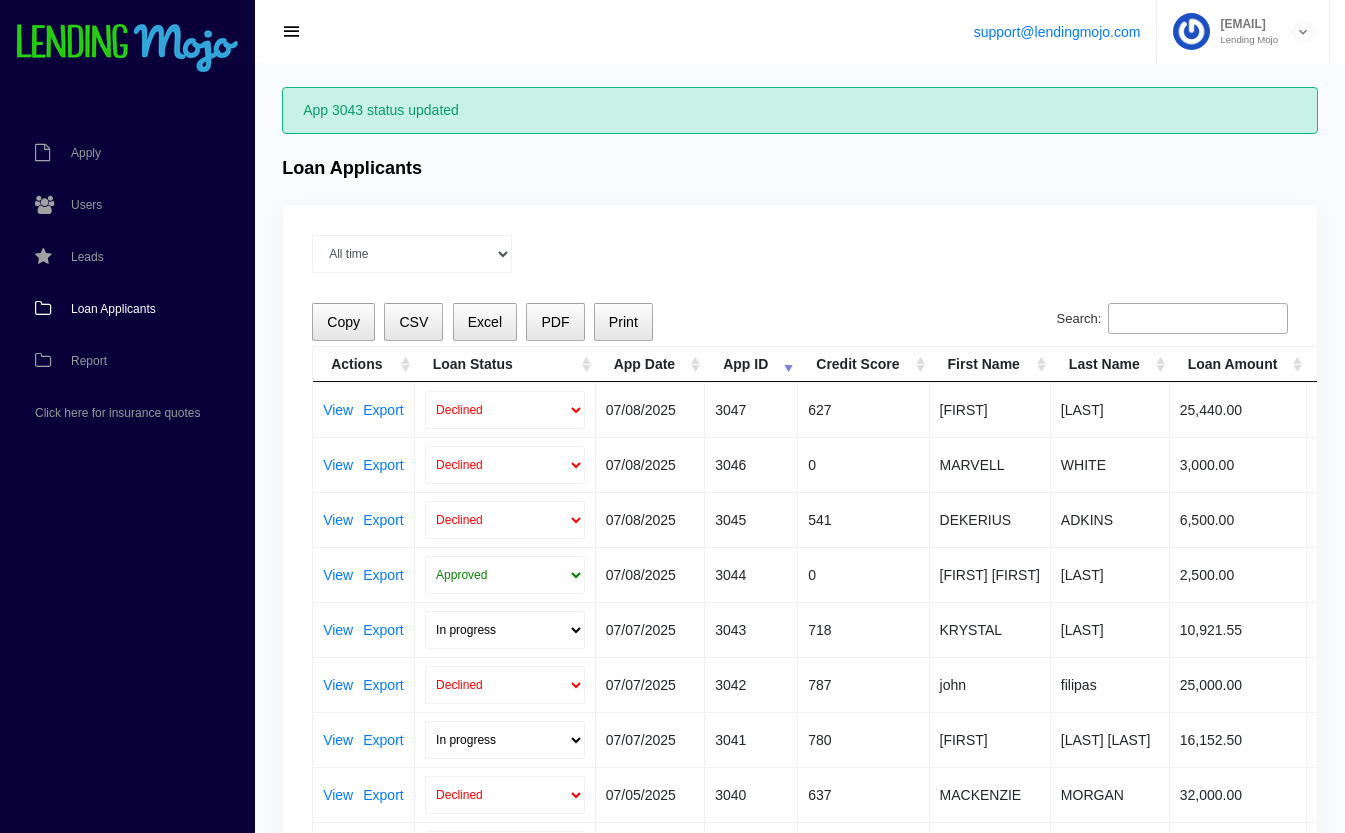 click on "Search:" at bounding box center [1198, 319] 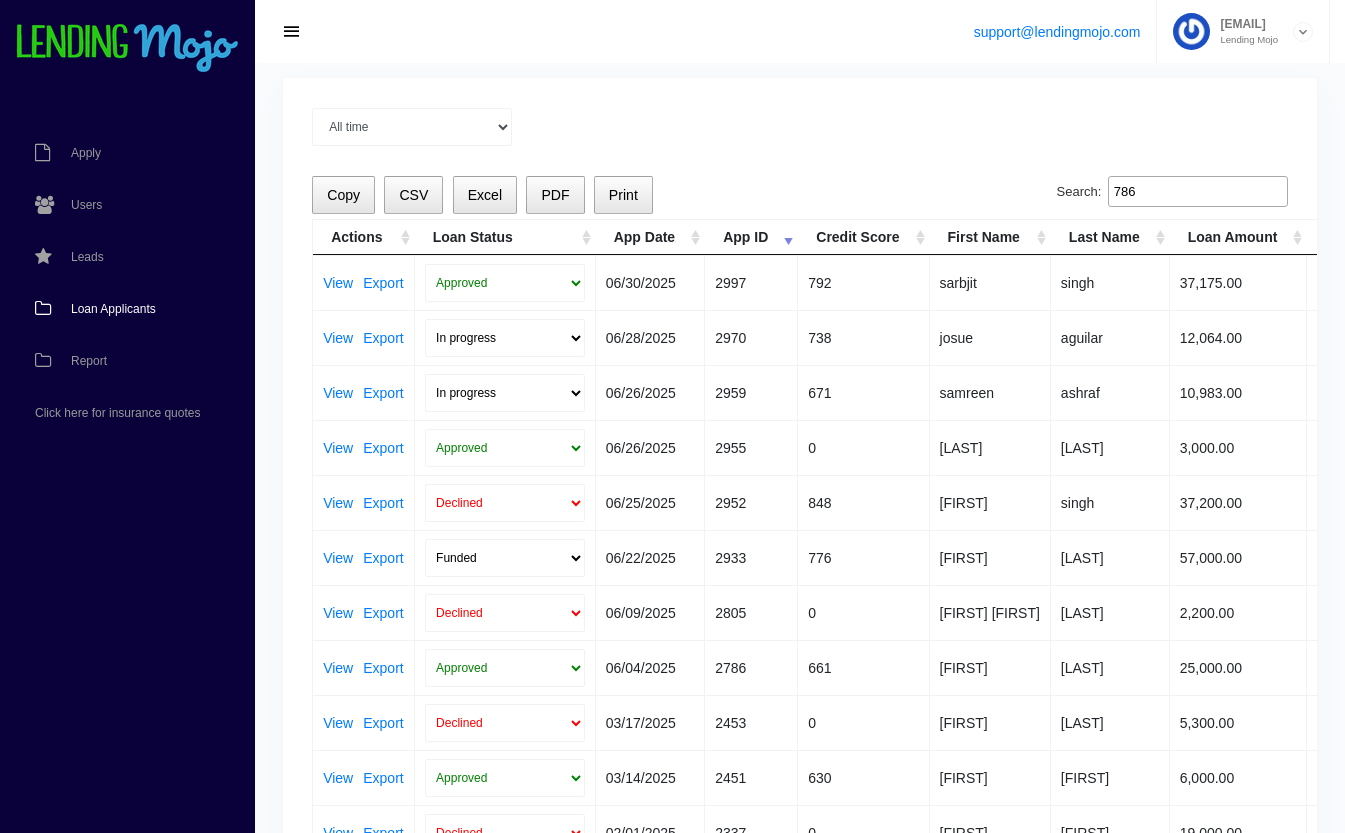 scroll, scrollTop: 133, scrollLeft: 0, axis: vertical 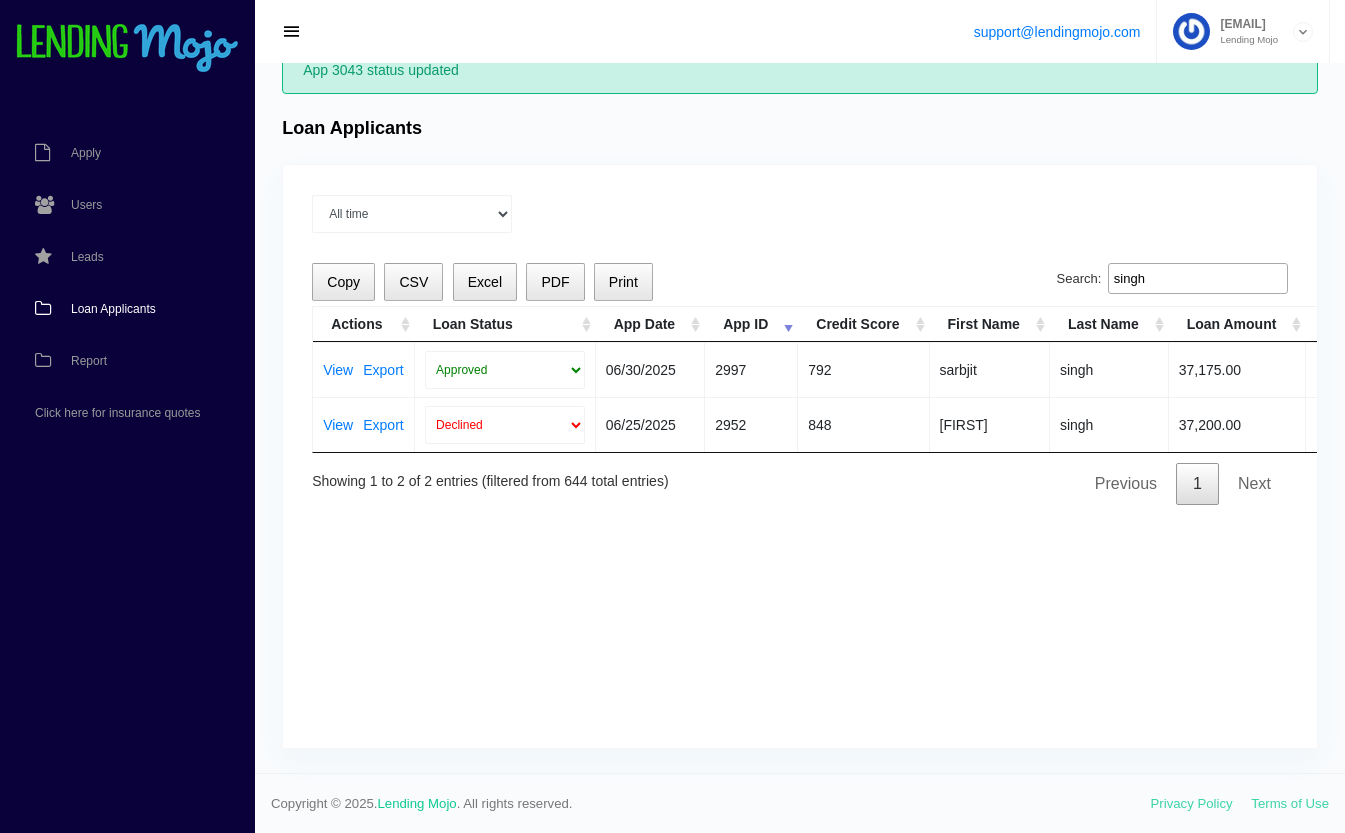 type on "singh" 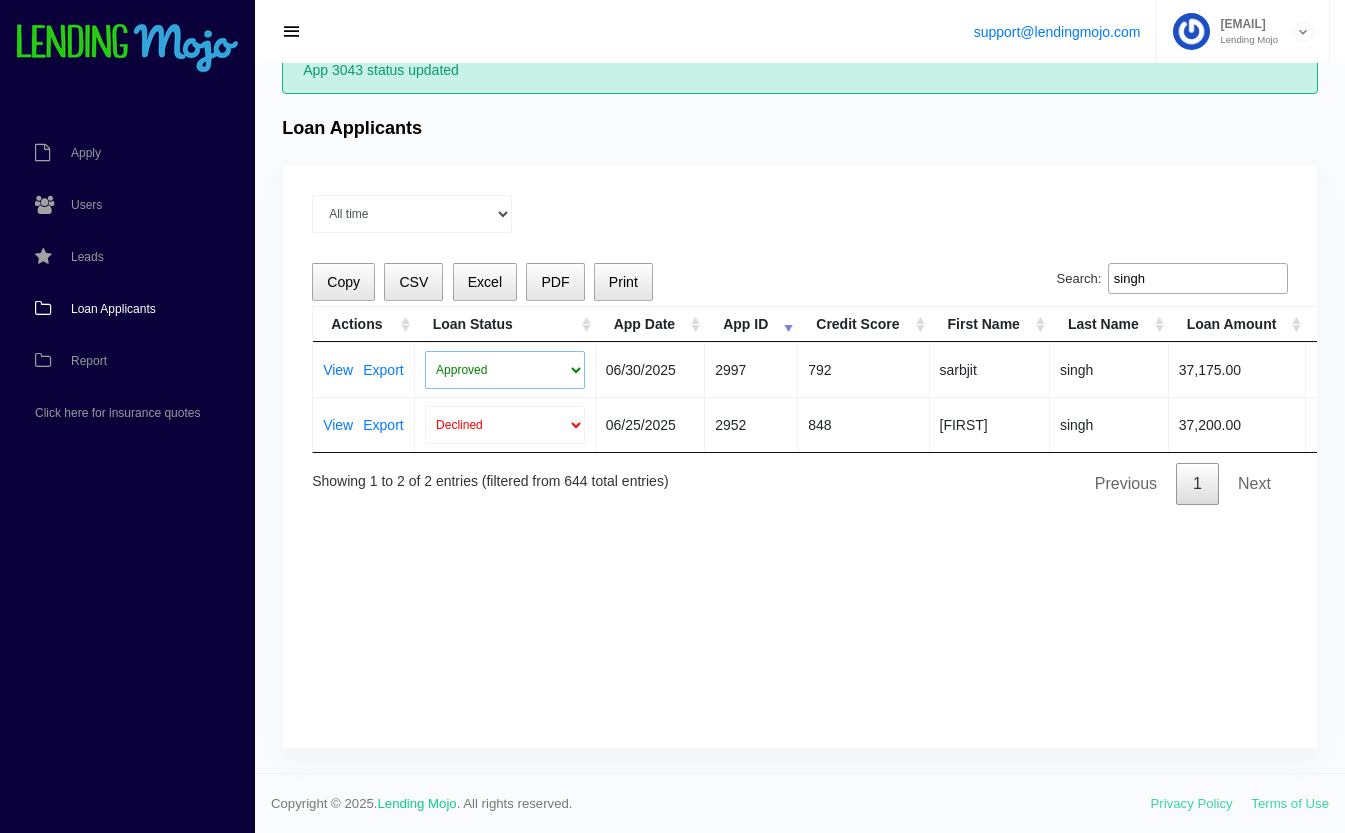 click on "Approved In Progress Funded Did not fund Declined" at bounding box center (505, 370) 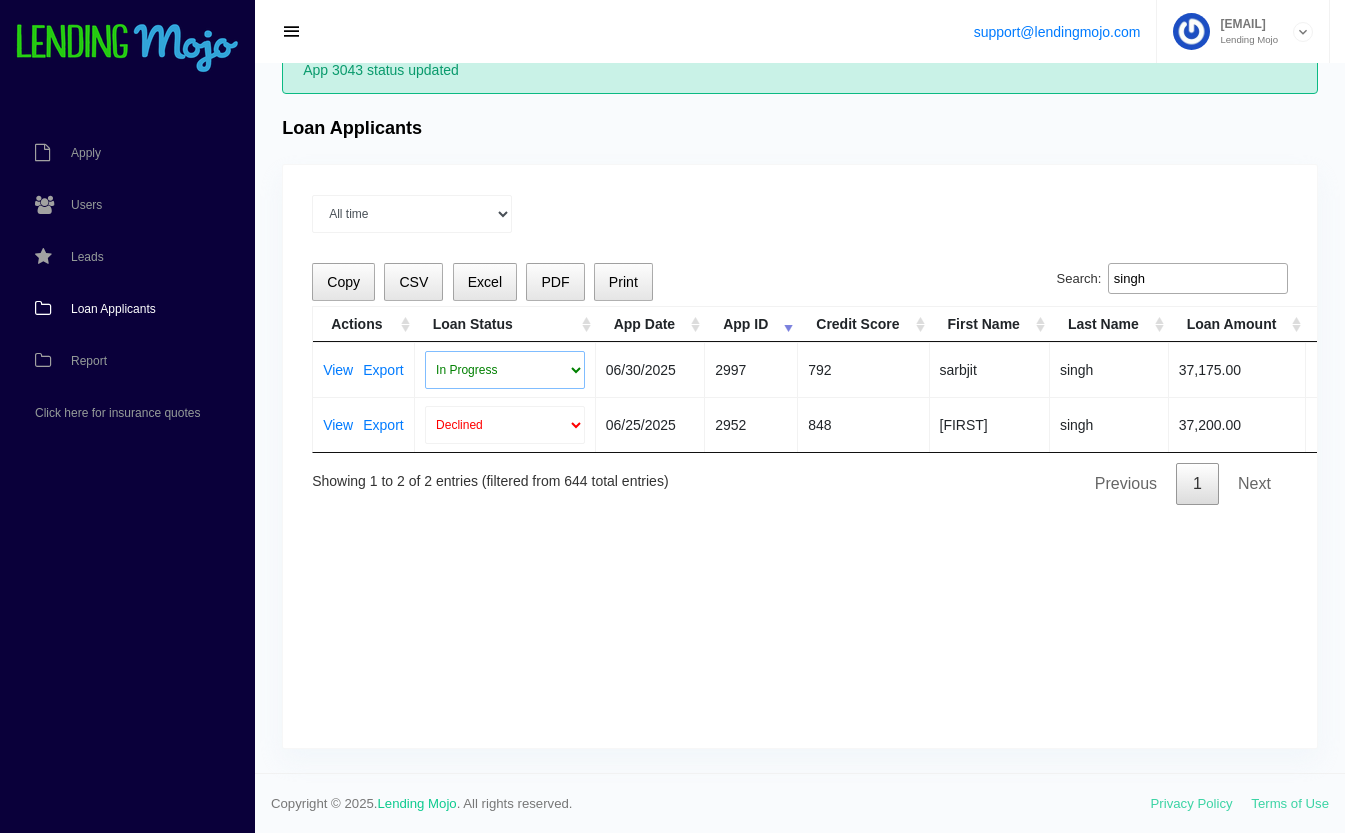 click on "Approved In Progress Funded Did not fund Declined" at bounding box center [505, 370] 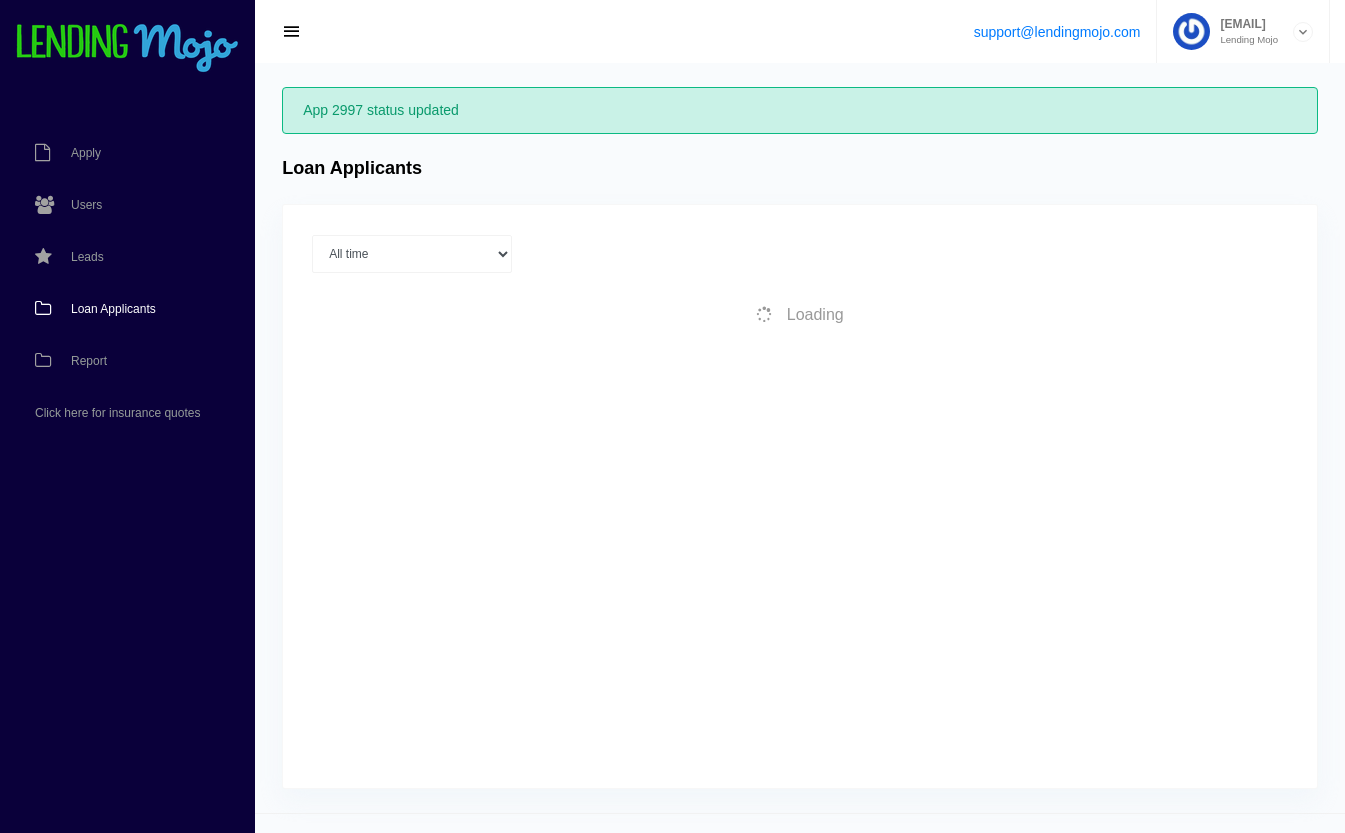 scroll, scrollTop: 40, scrollLeft: 0, axis: vertical 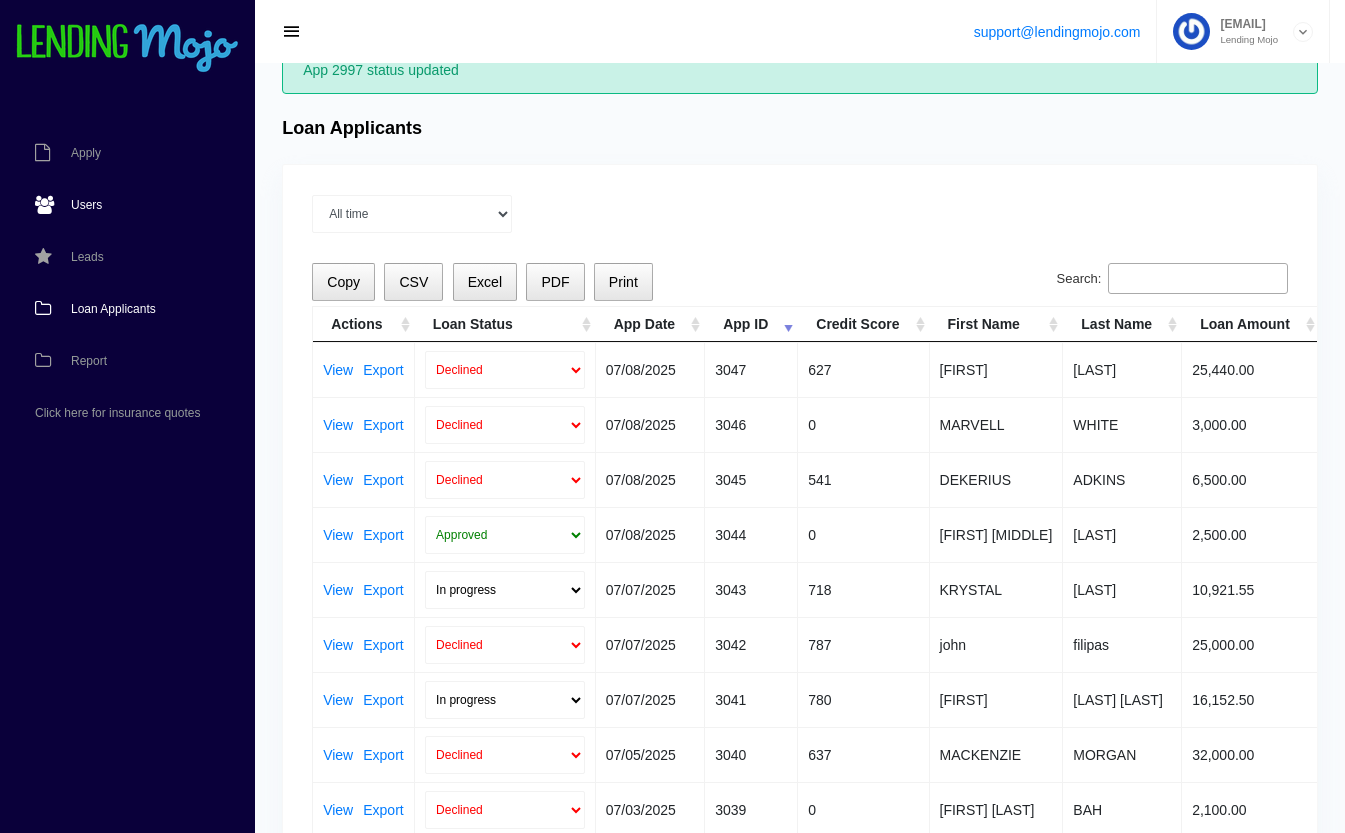 click on "Users" at bounding box center [117, 205] 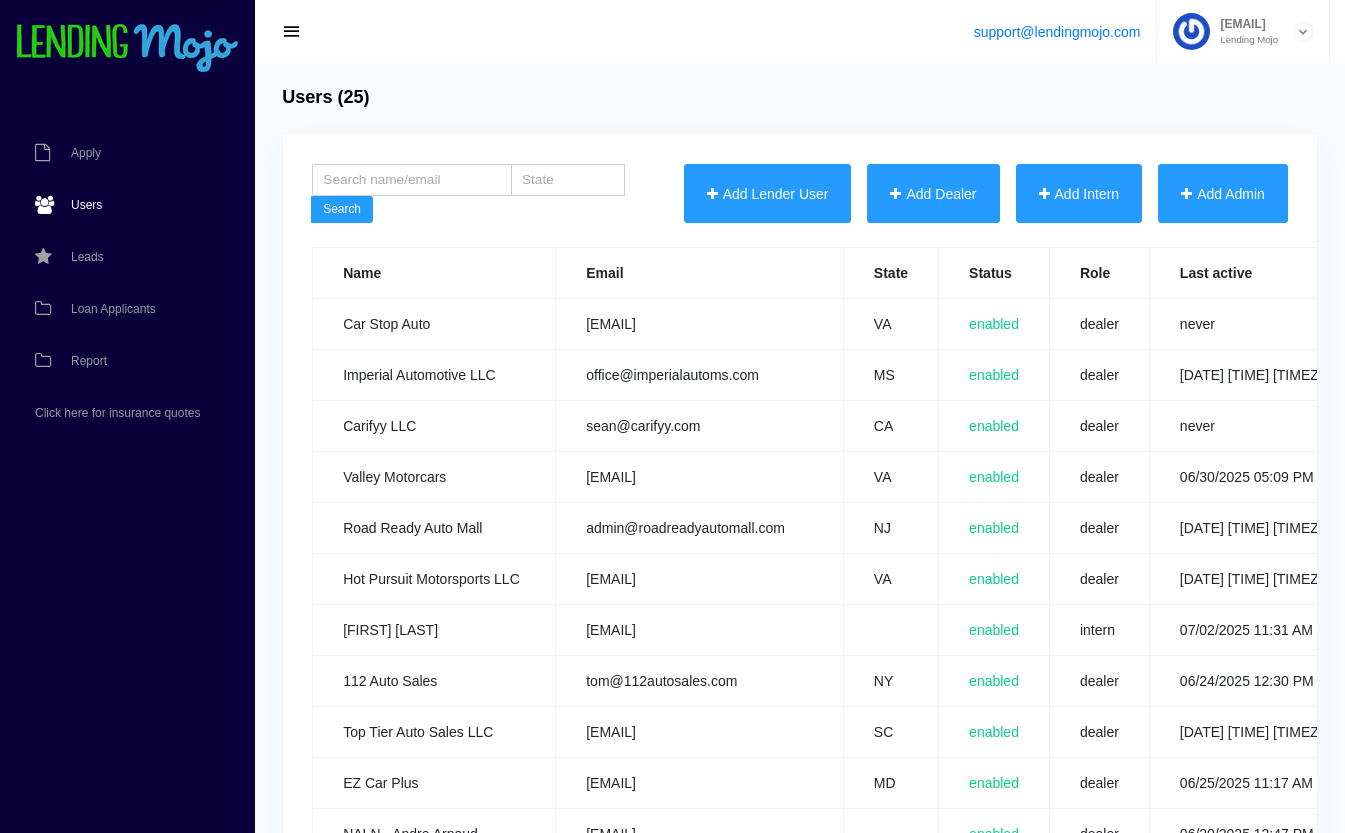 scroll, scrollTop: 0, scrollLeft: 0, axis: both 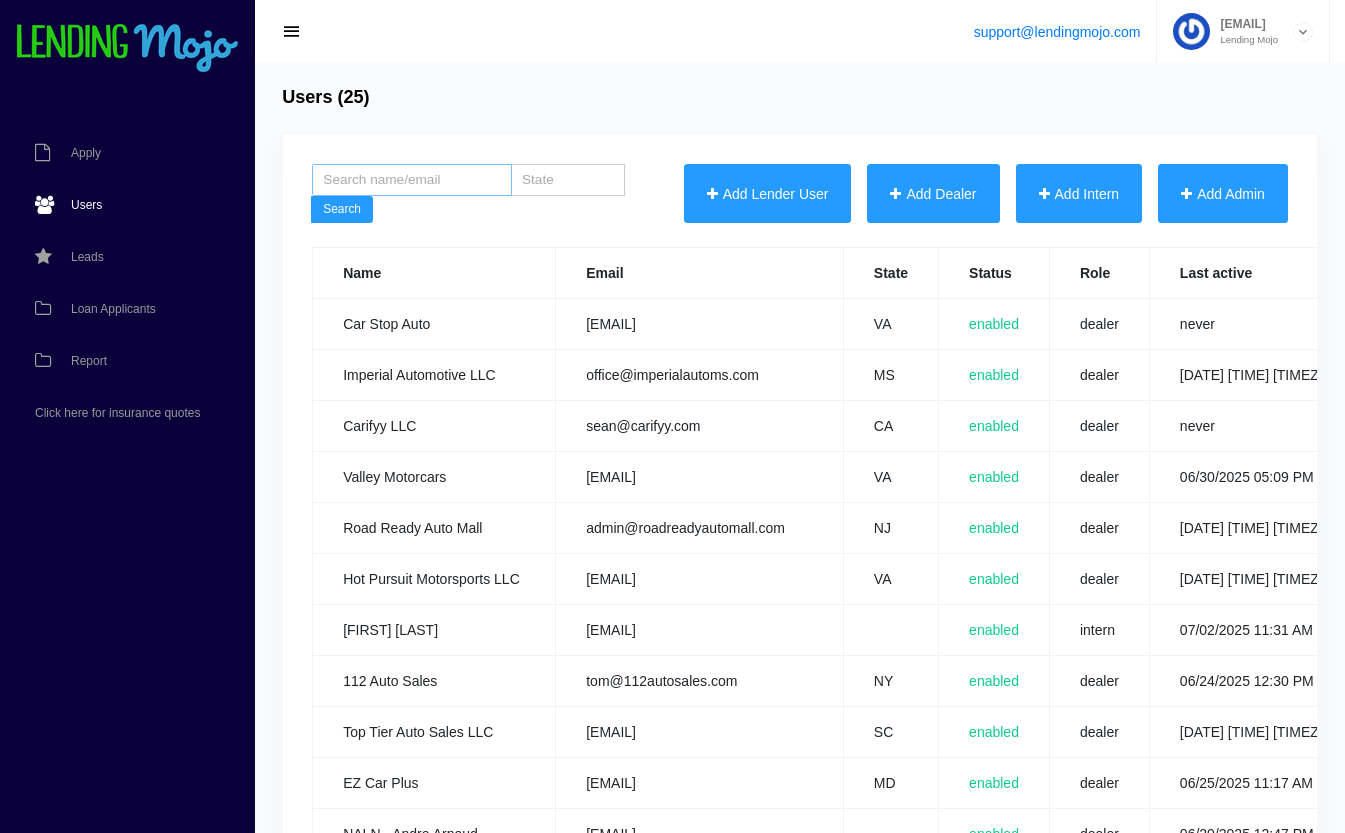click at bounding box center (412, 180) 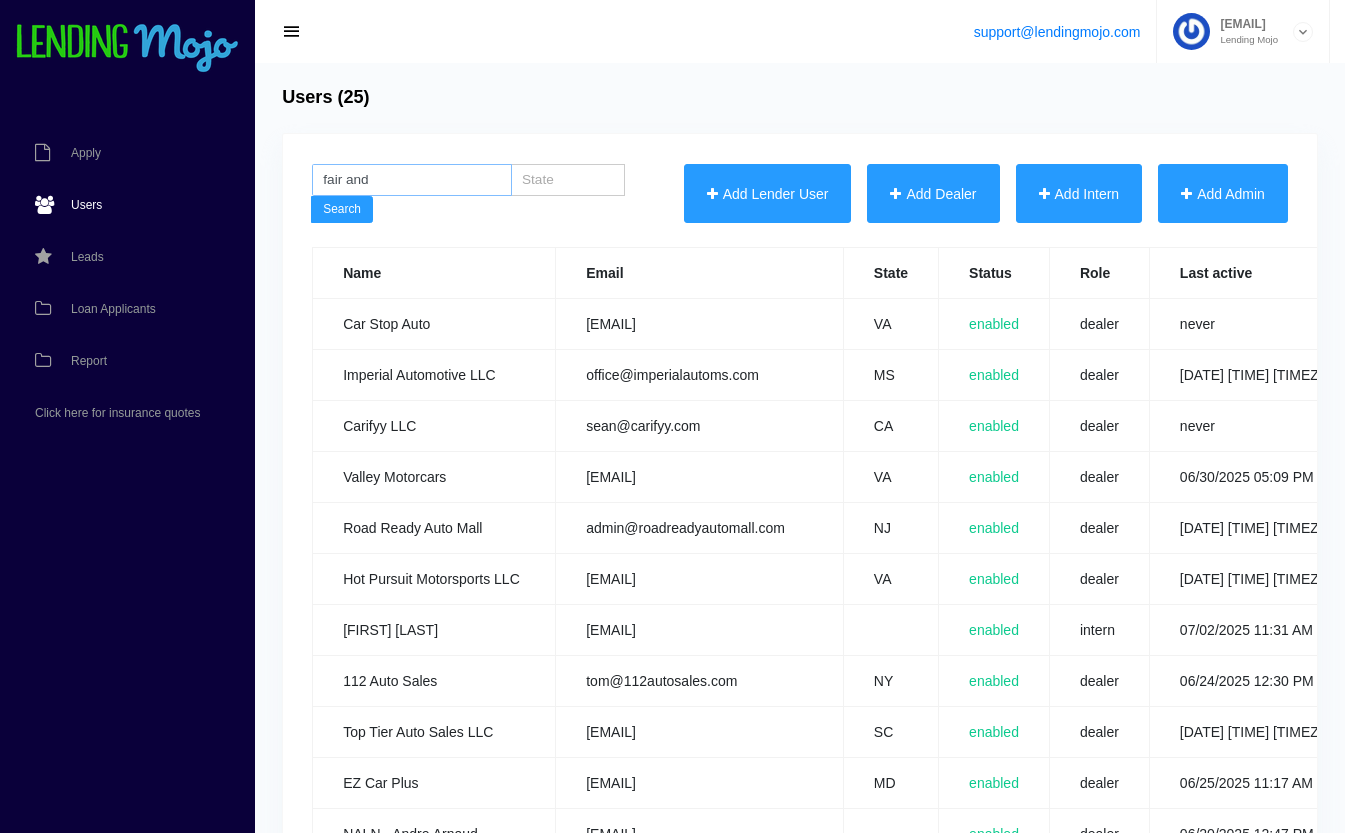 type on "fair and" 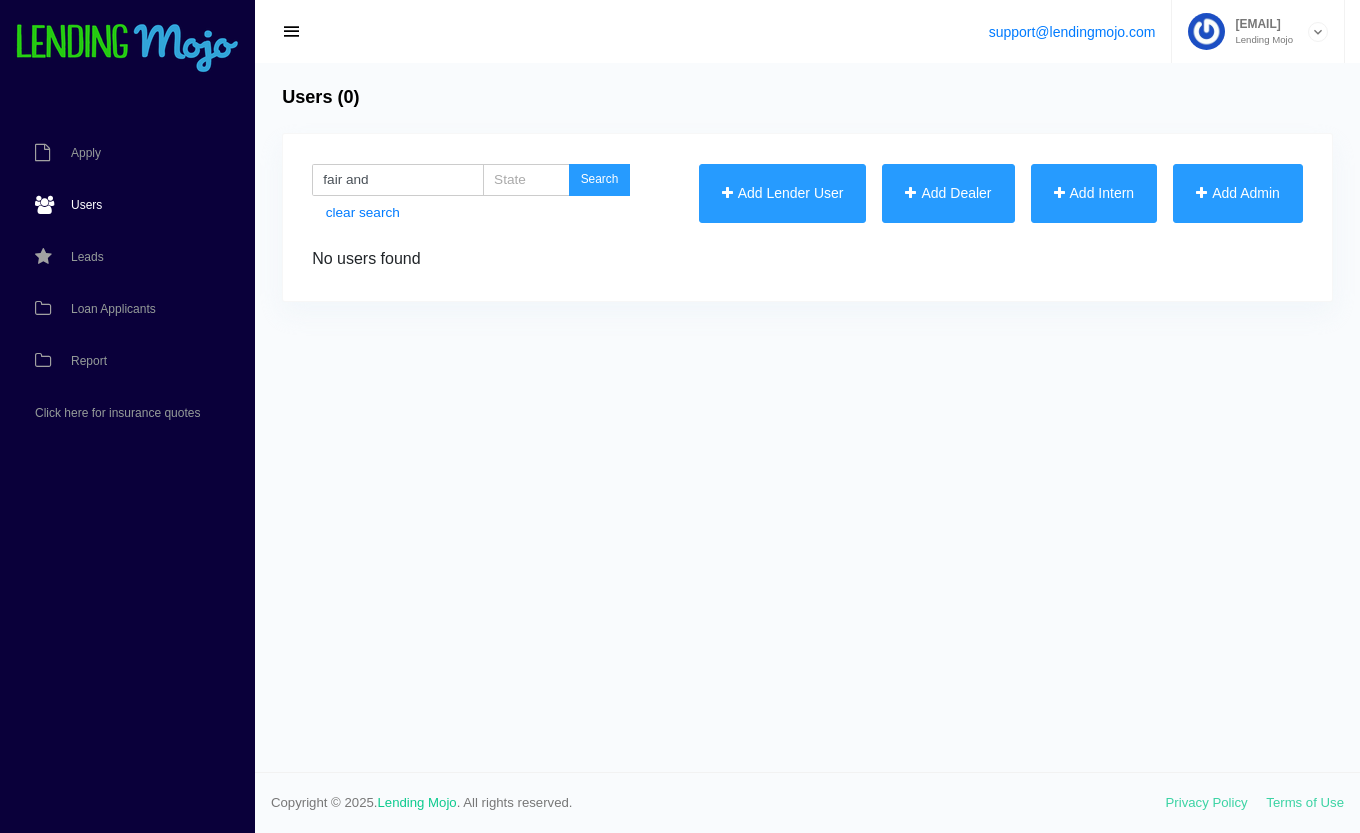 scroll, scrollTop: 0, scrollLeft: 0, axis: both 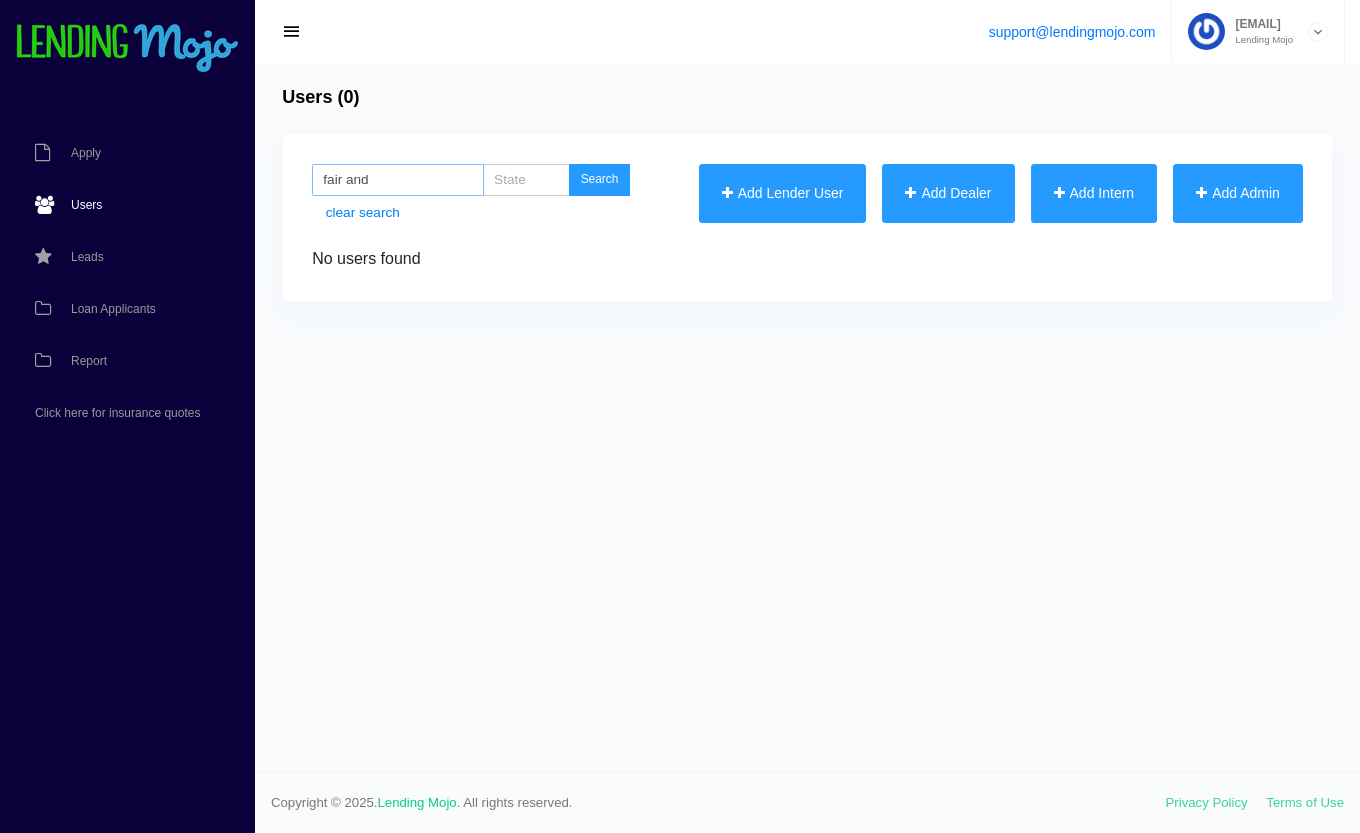 click on "fair and" at bounding box center [398, 180] 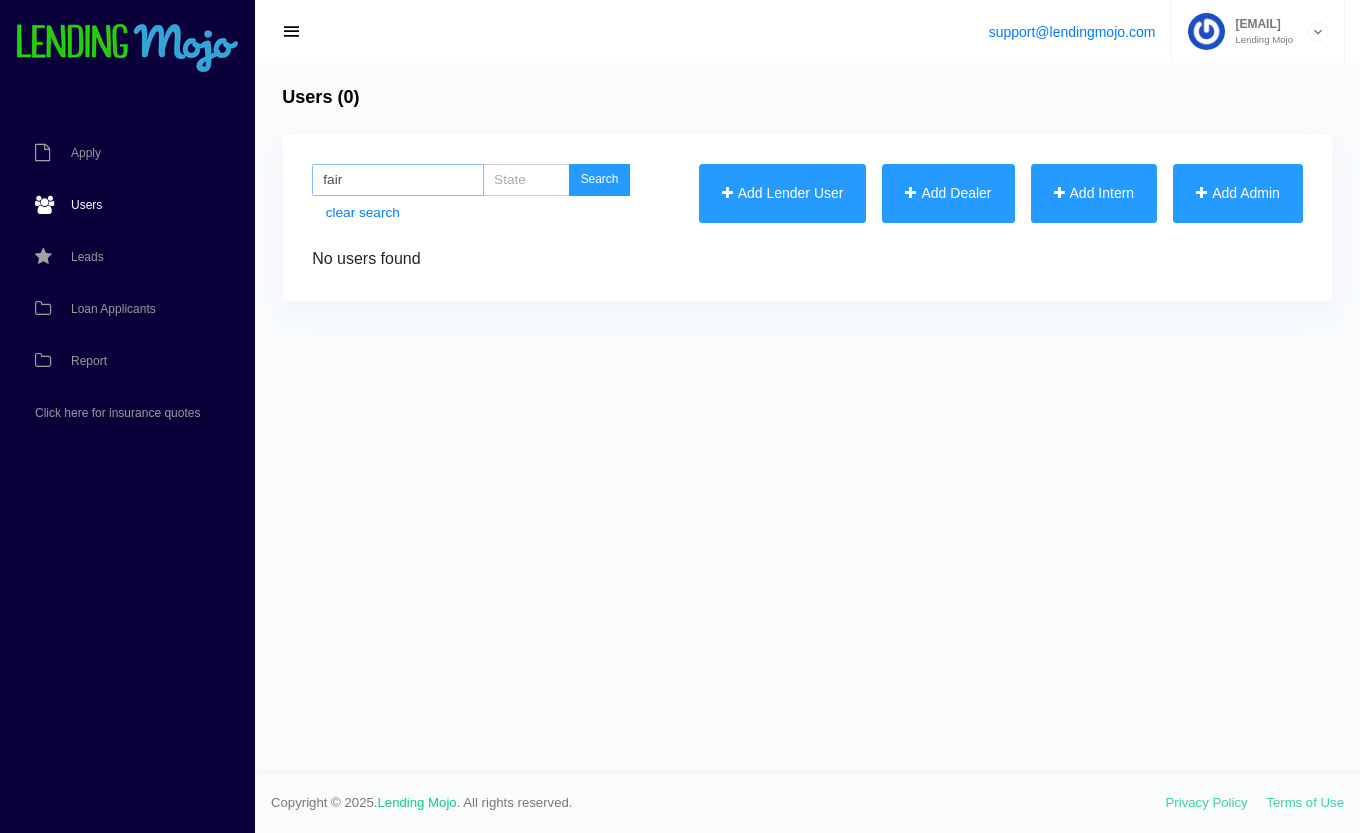 type on "fair" 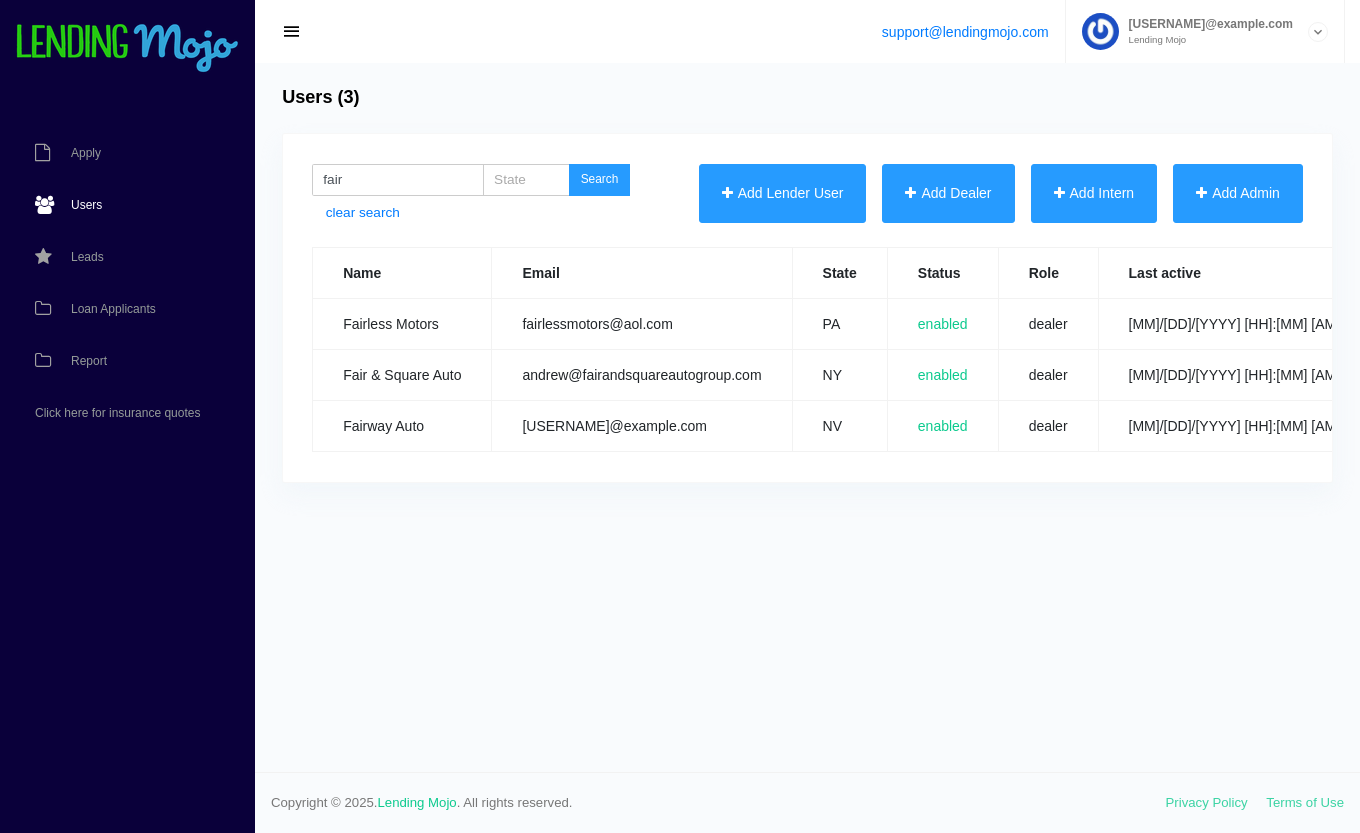 scroll, scrollTop: 0, scrollLeft: 0, axis: both 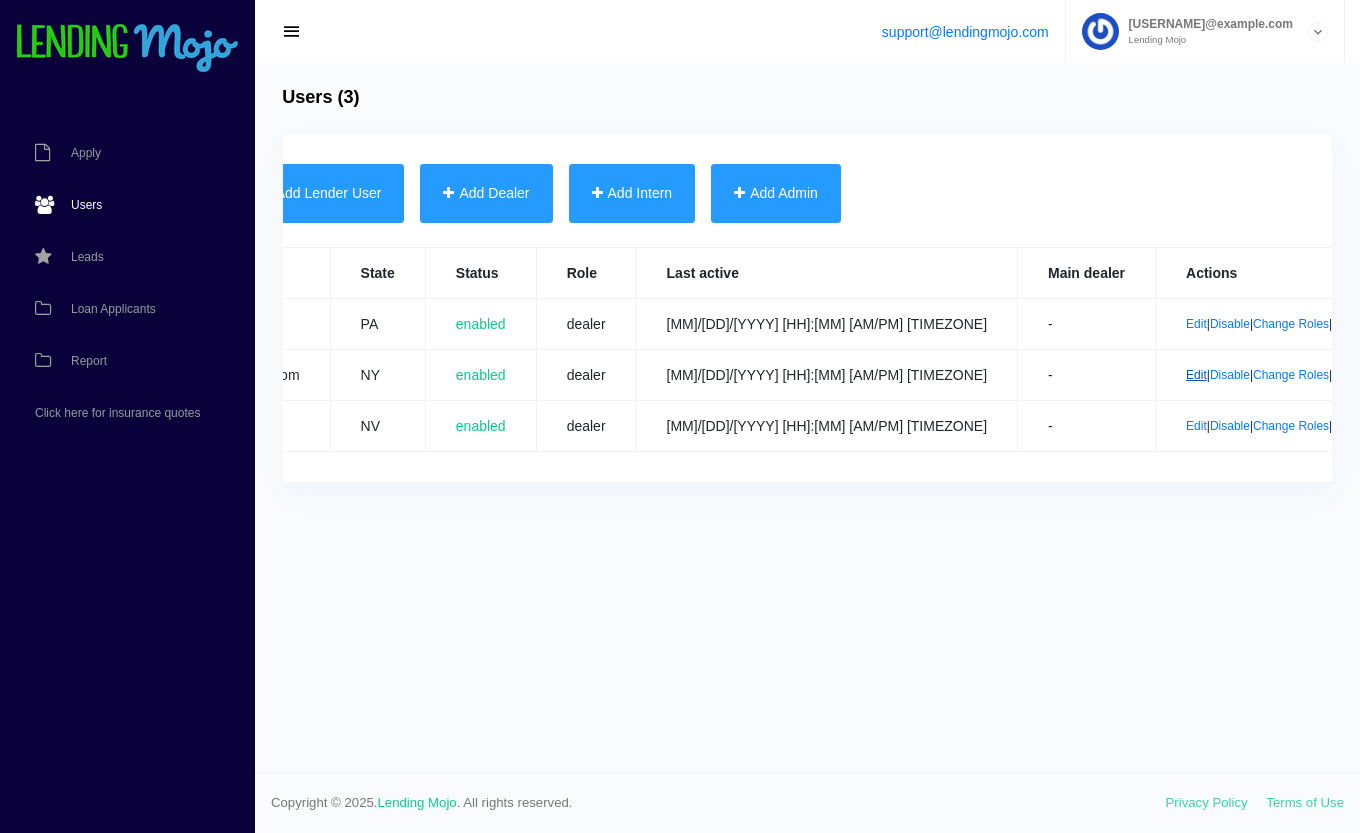 click on "Edit" at bounding box center (1196, 375) 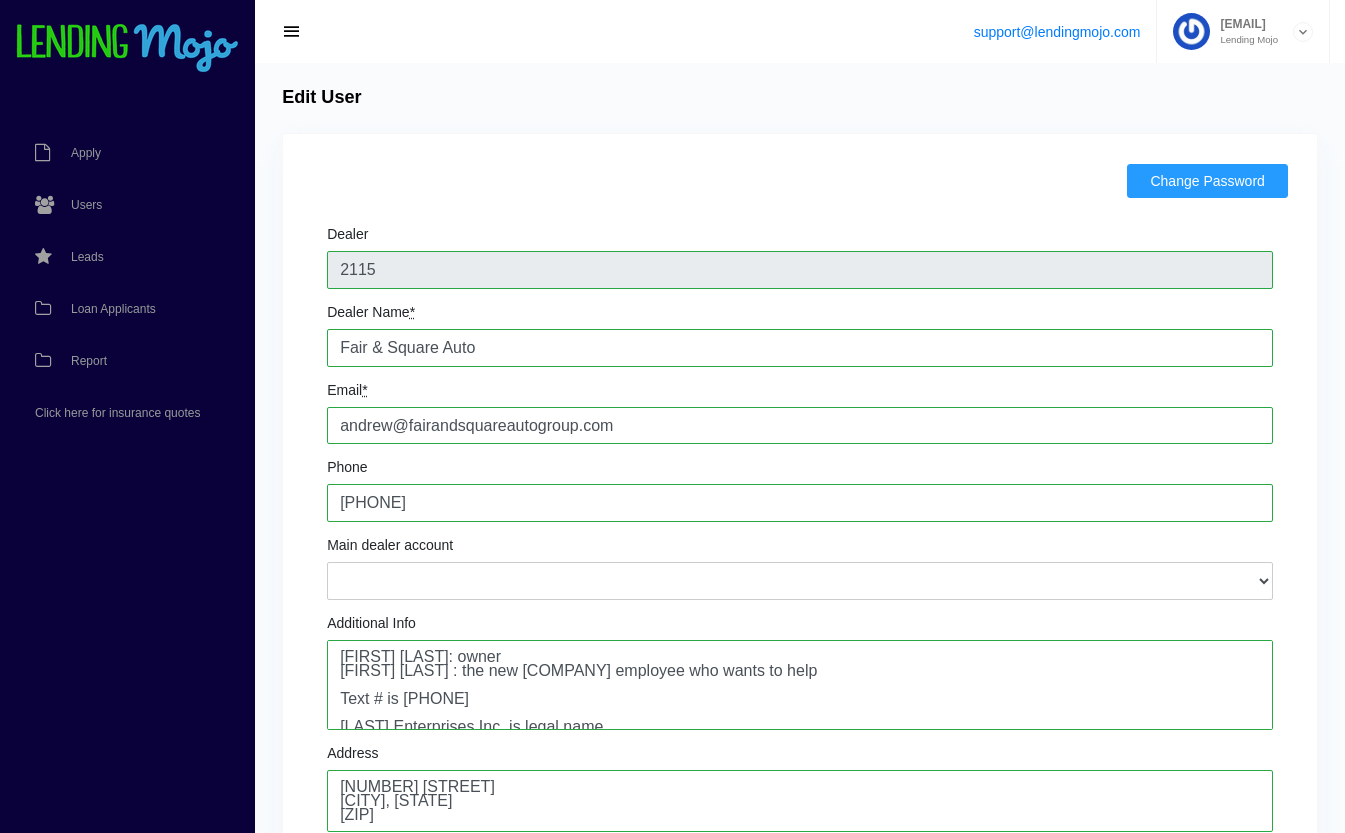 scroll, scrollTop: 0, scrollLeft: 0, axis: both 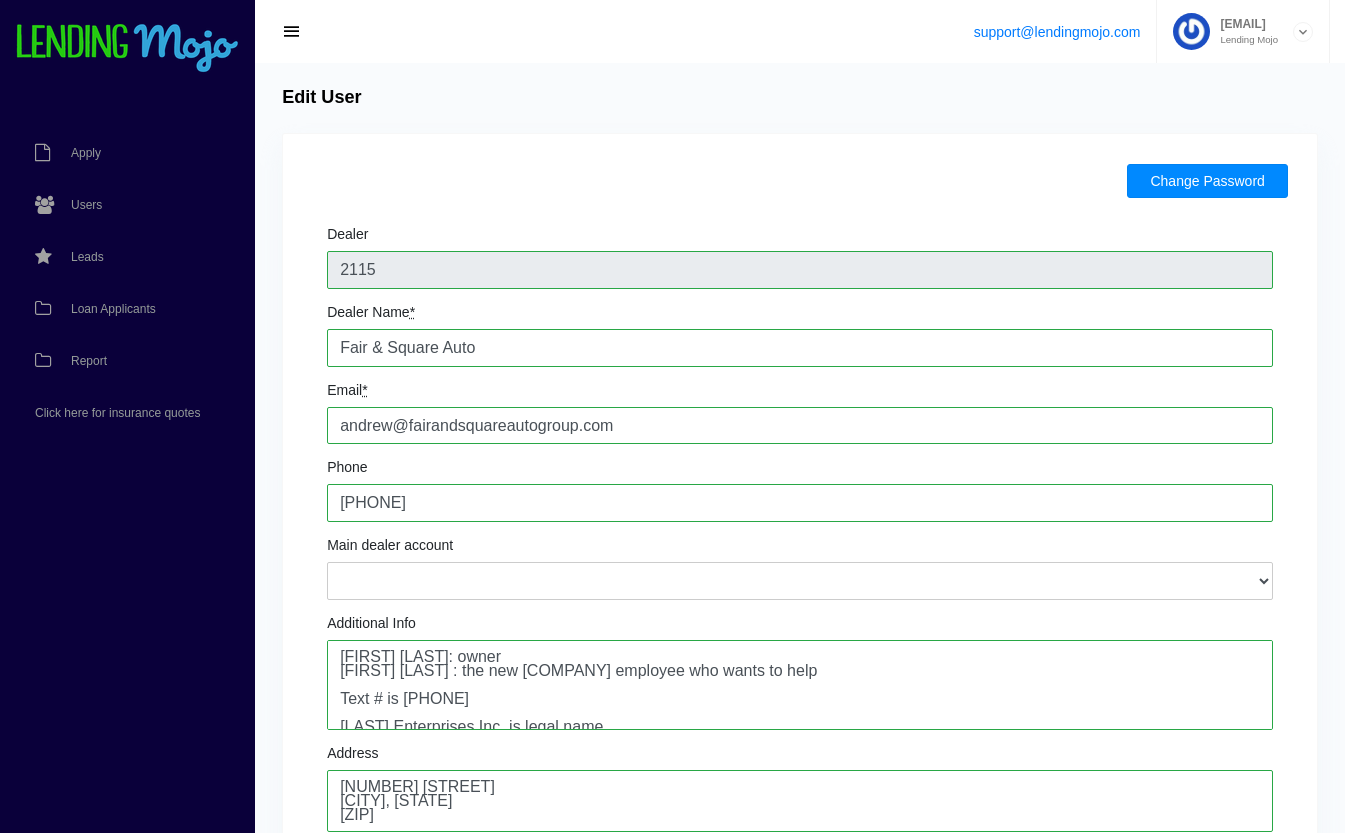 click on "Change Password" at bounding box center [1207, 181] 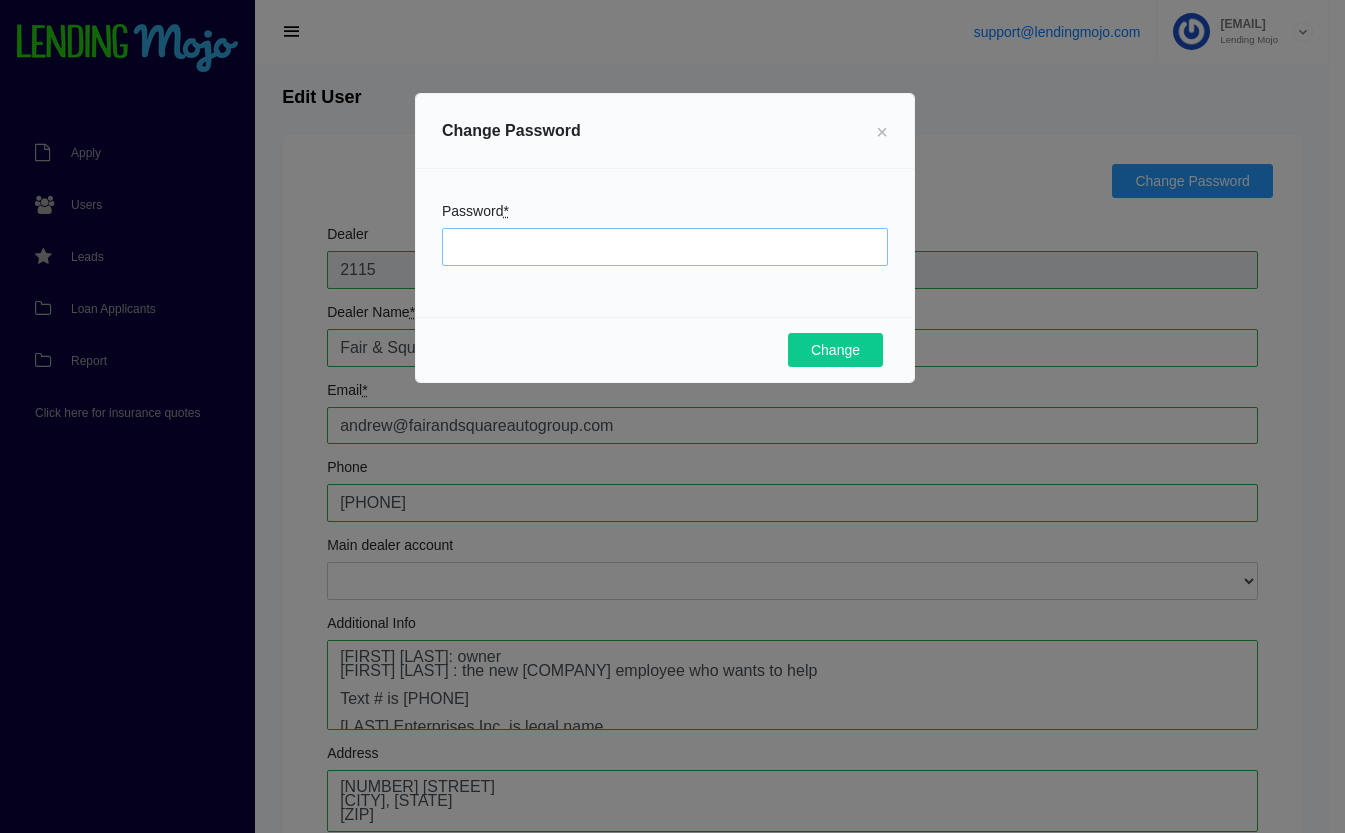 click on "Password  *" at bounding box center [665, 247] 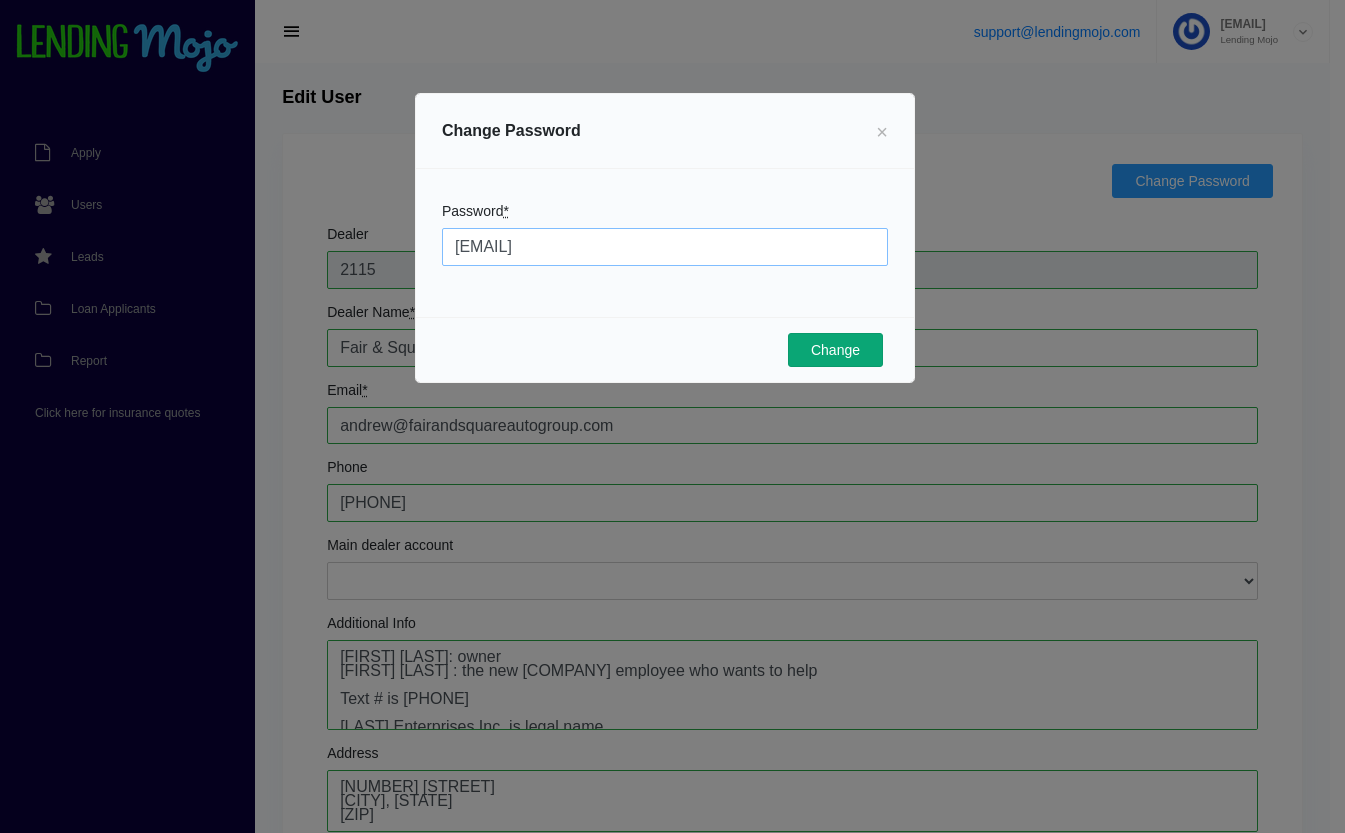 type on "Mojo6644!" 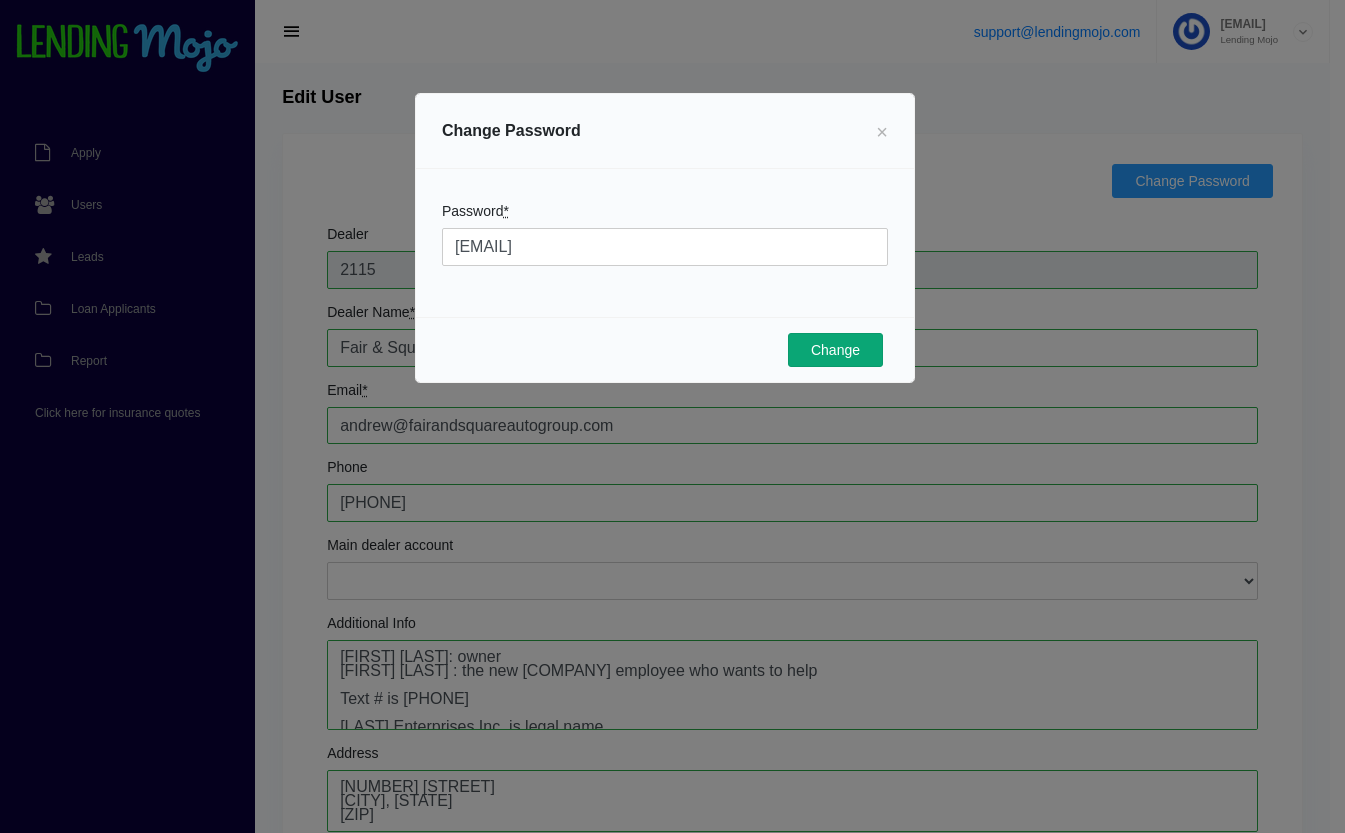 click on "Change" at bounding box center (835, 350) 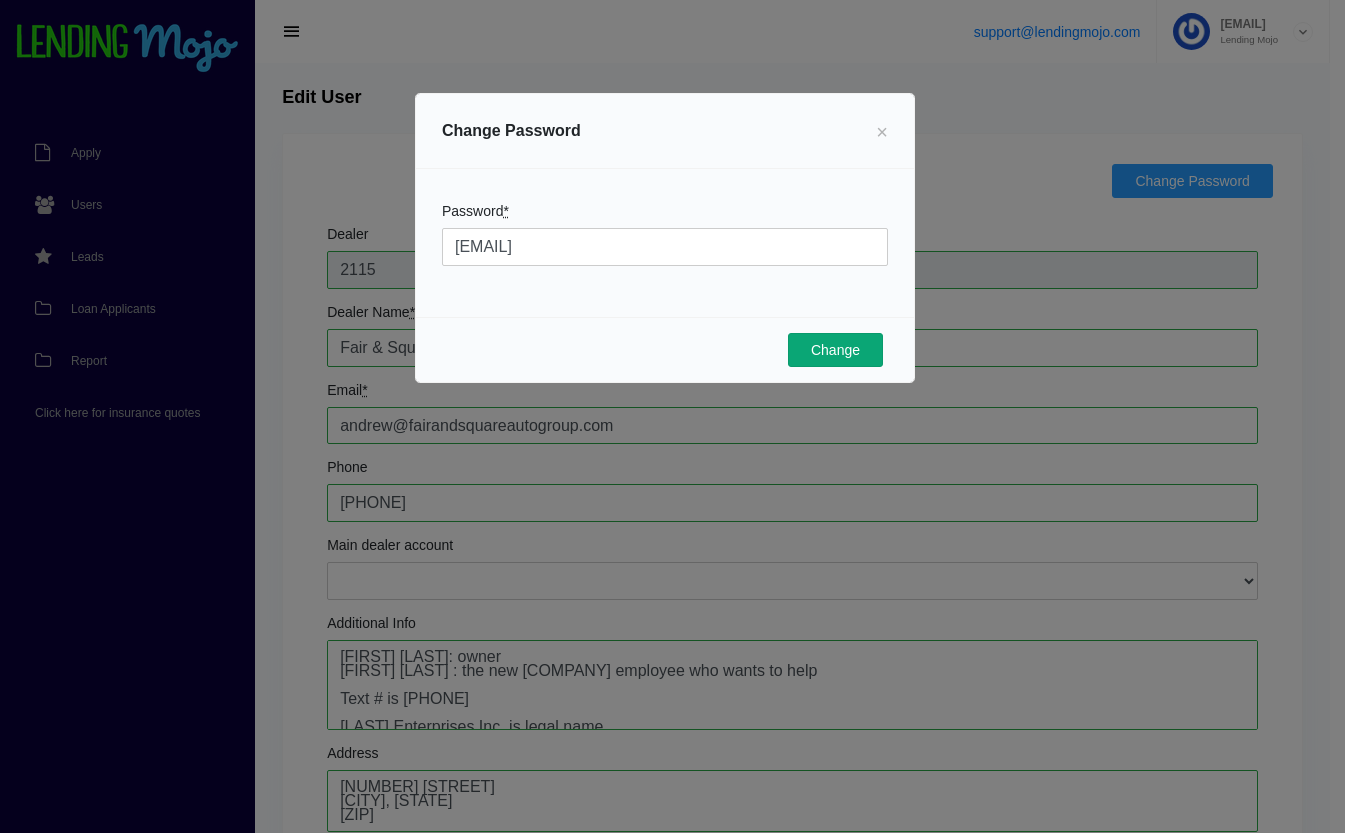 click on "Change" at bounding box center [835, 350] 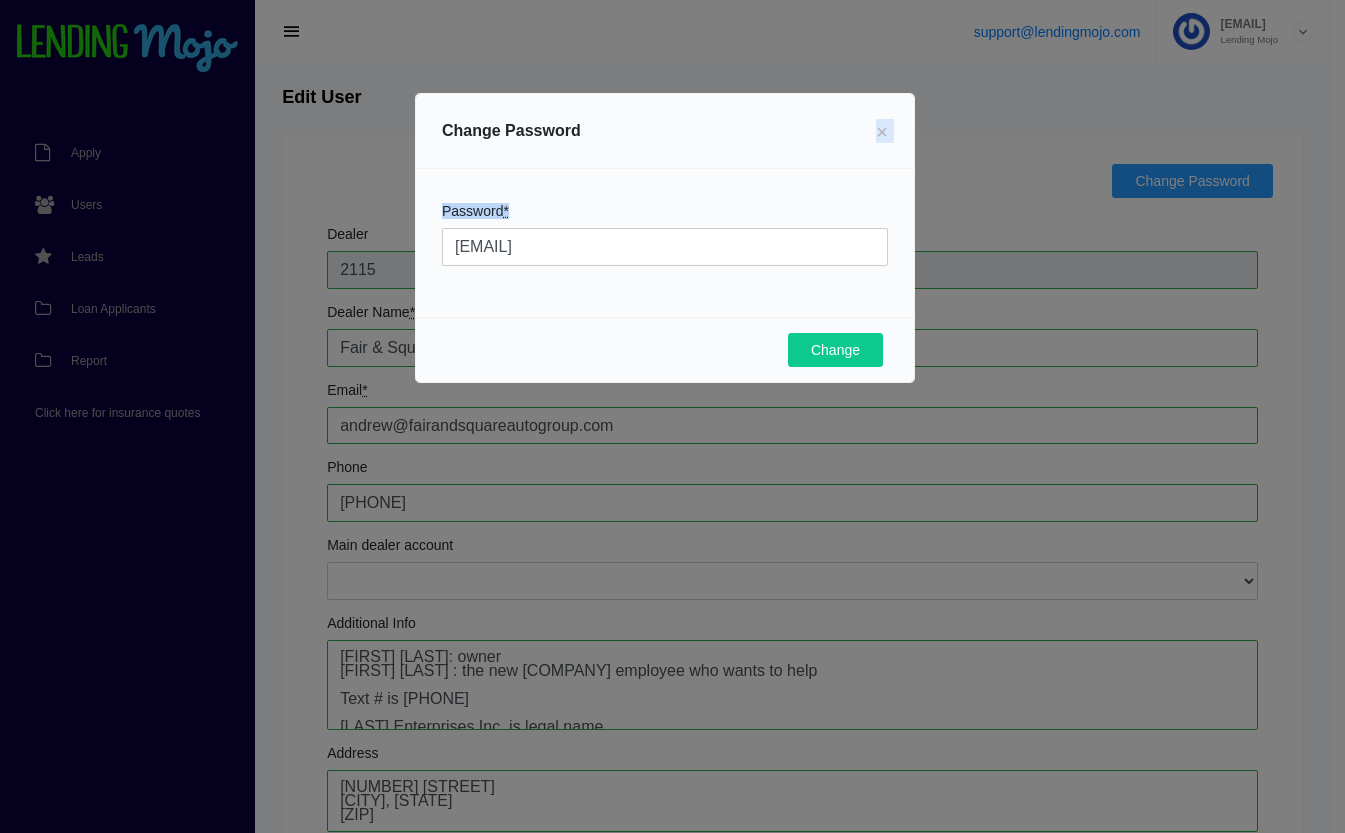 drag, startPoint x: 690, startPoint y: 130, endPoint x: 807, endPoint y: 174, distance: 125 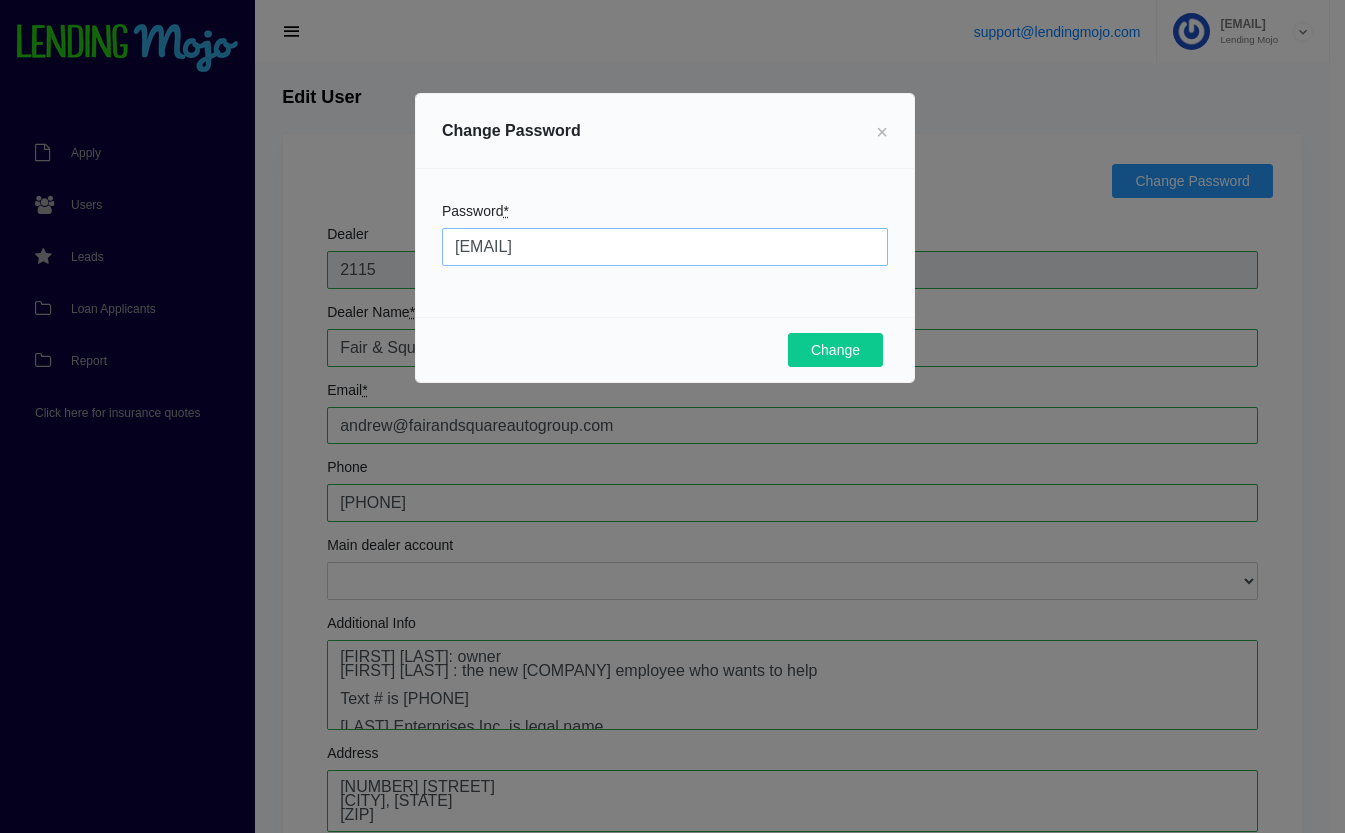 click on "Mojo6644!" at bounding box center [665, 247] 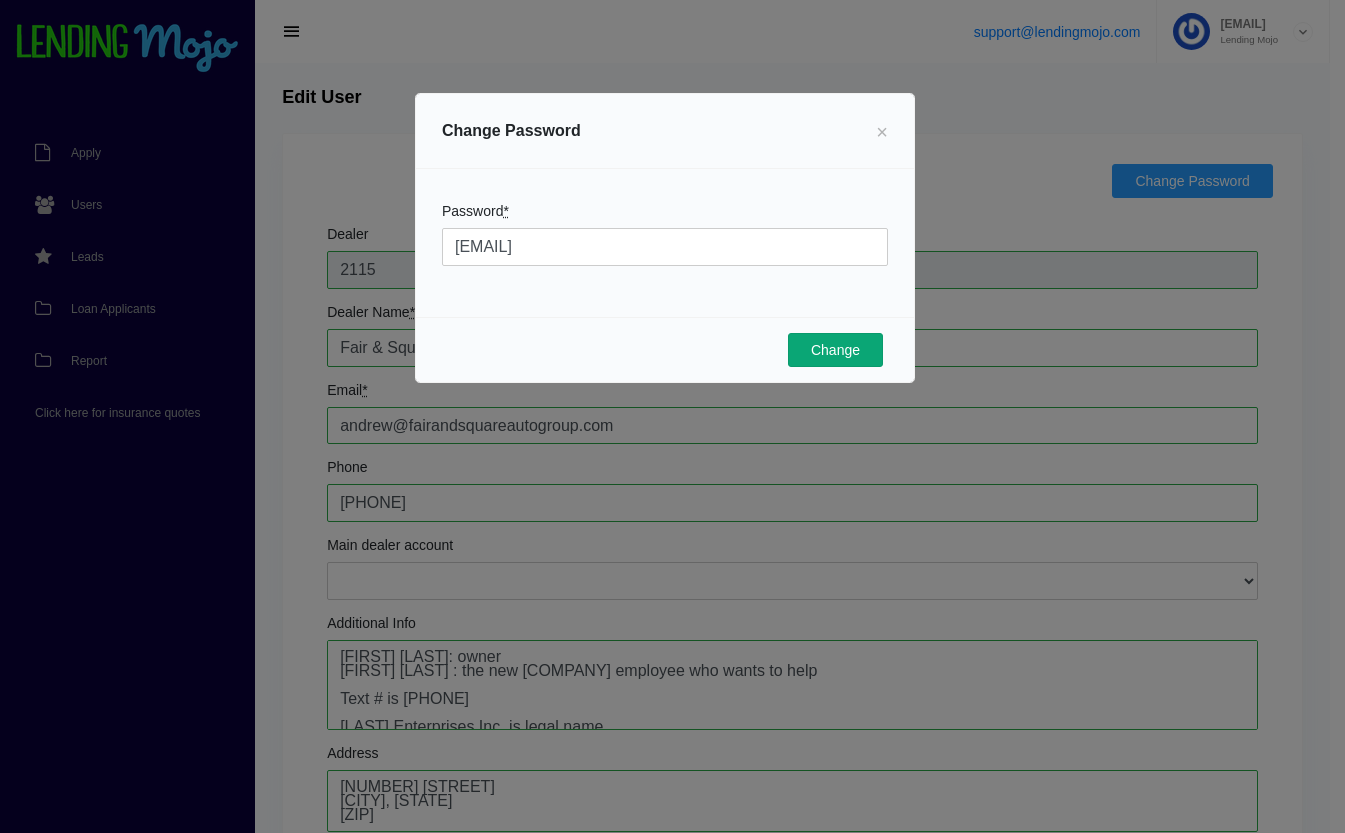 click on "Change" at bounding box center (835, 350) 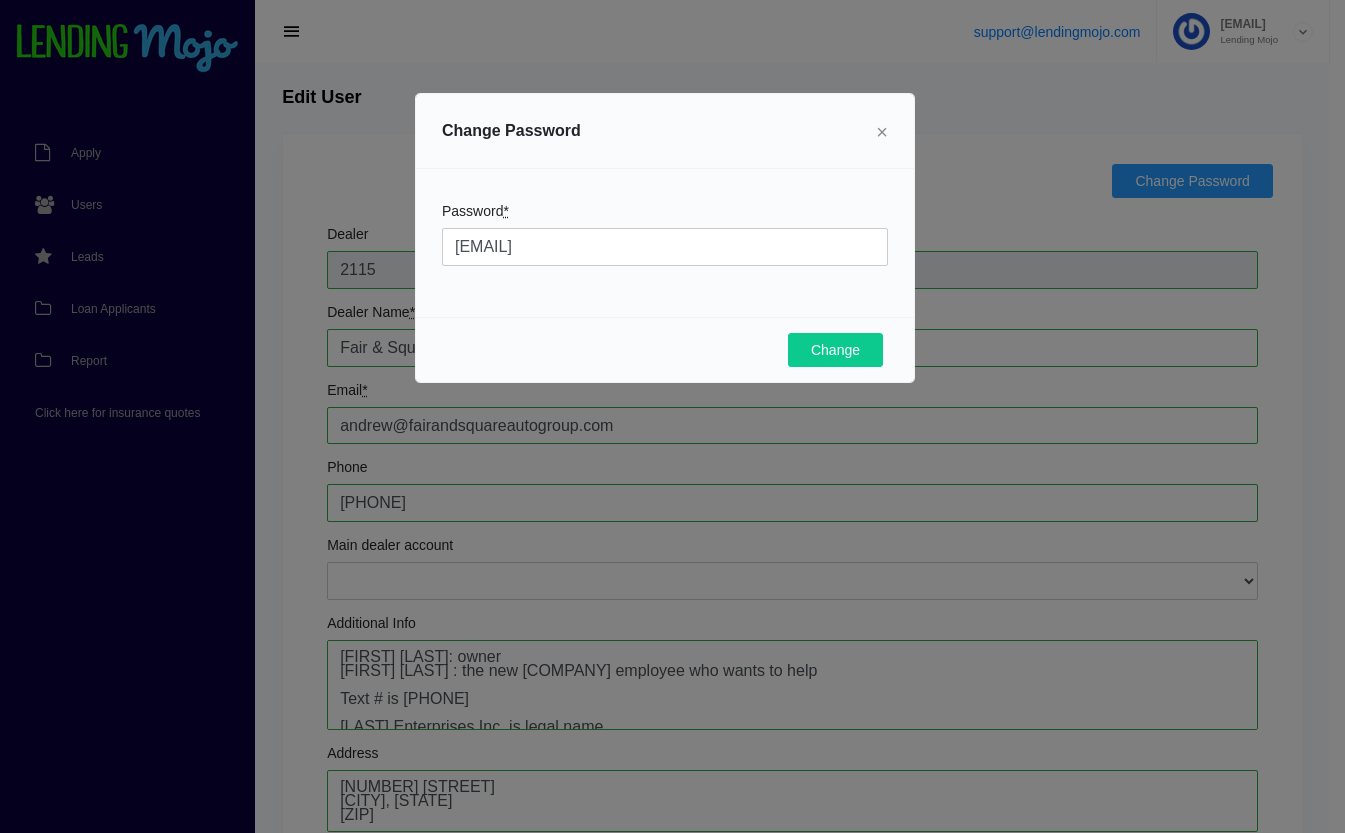 click on "×" at bounding box center (882, 132) 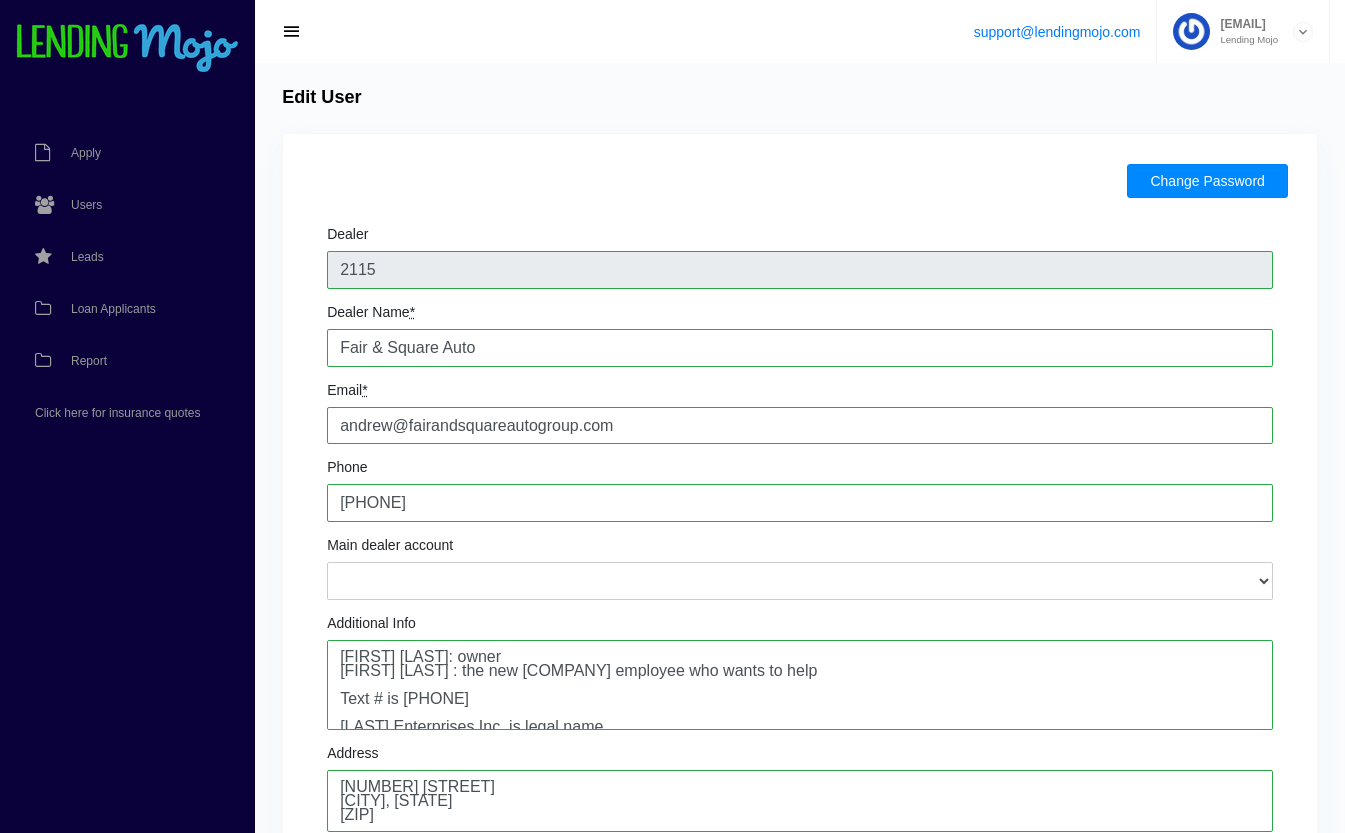 click on "Change Password" at bounding box center [1207, 181] 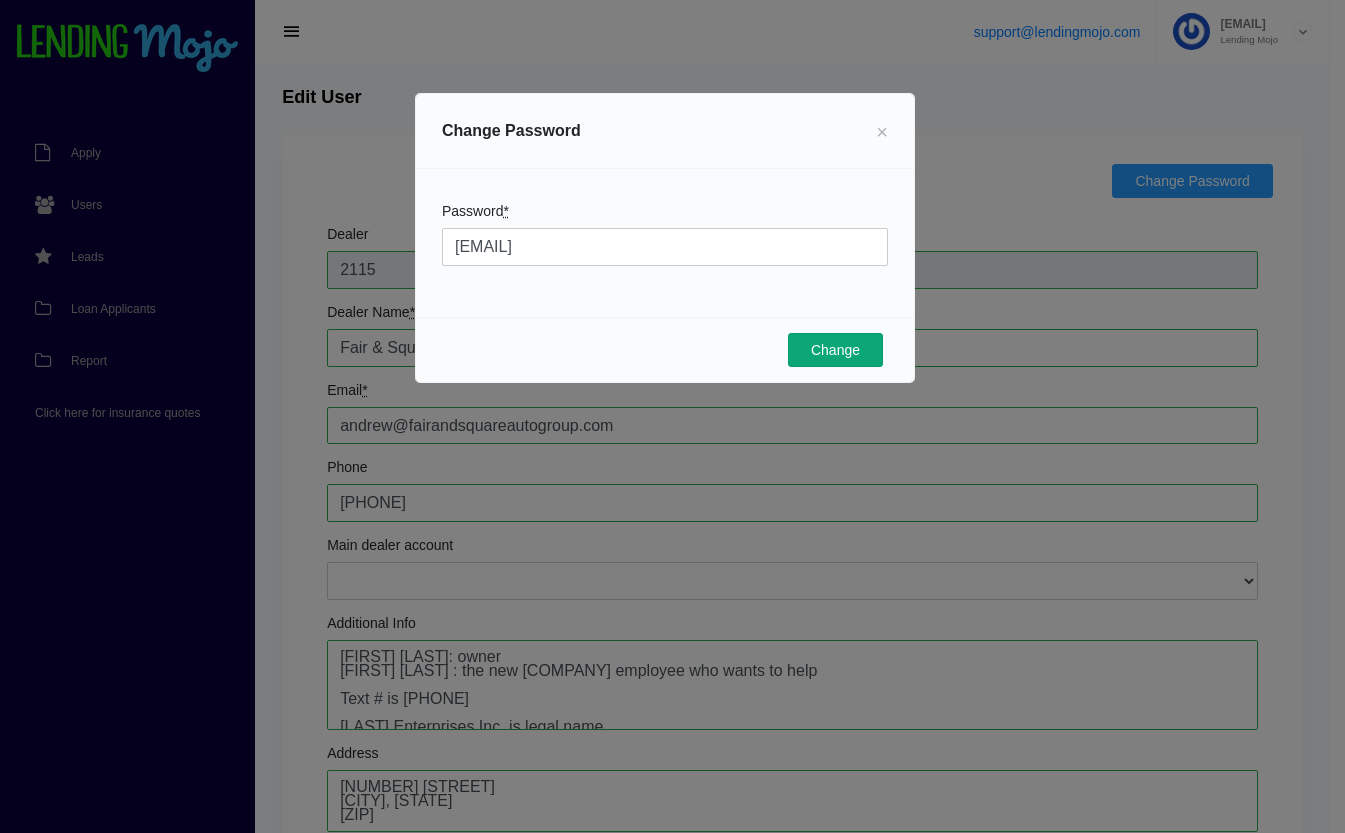 click on "Change" at bounding box center (835, 350) 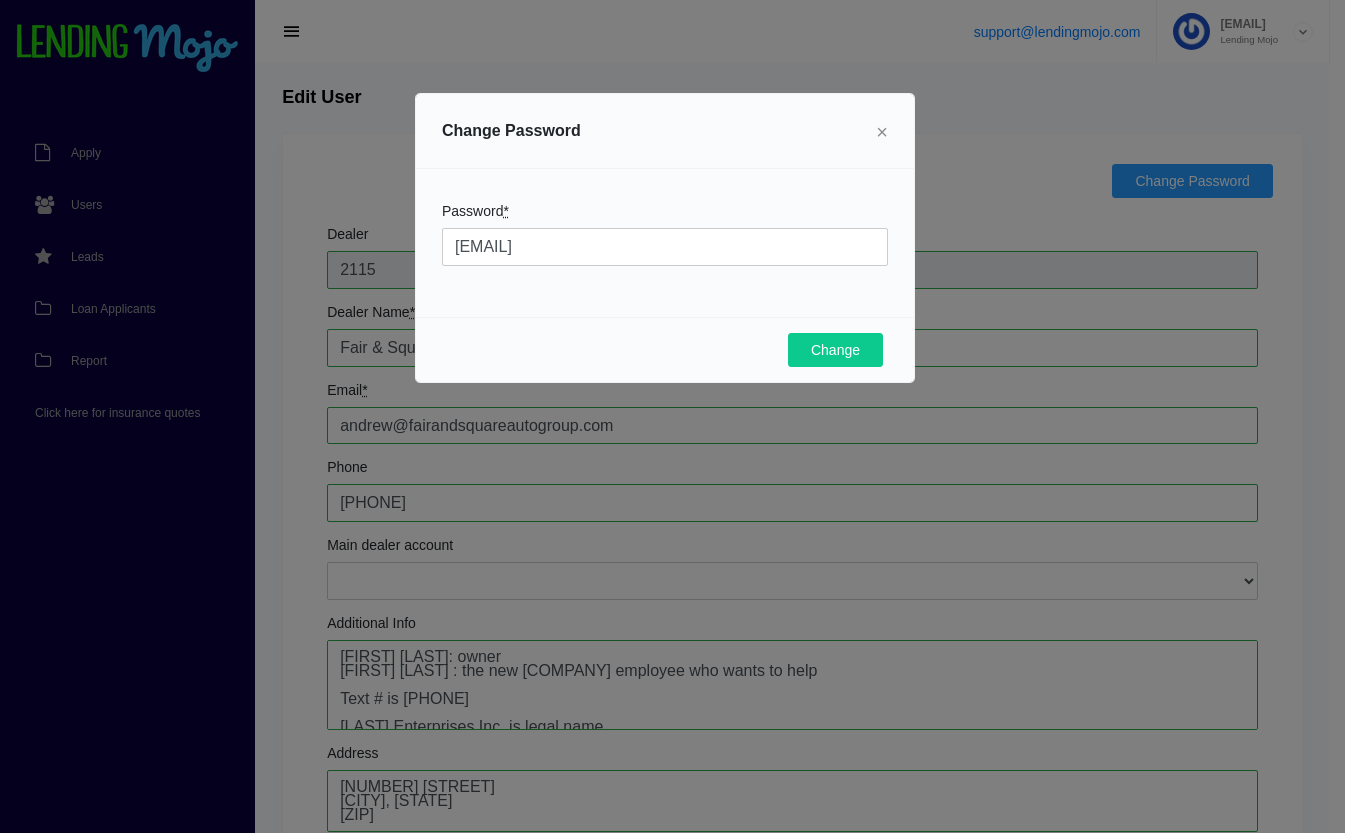 click on "×" at bounding box center (882, 132) 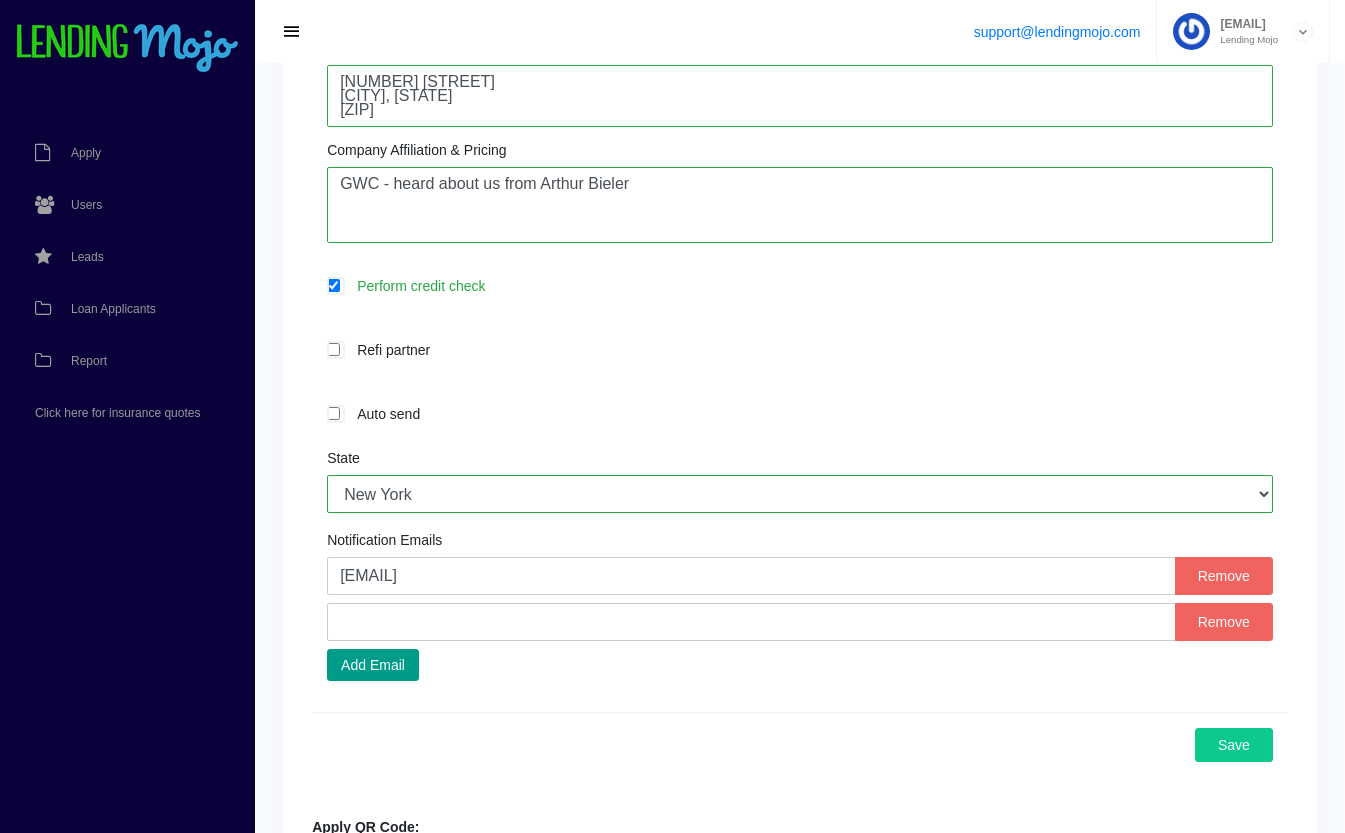 scroll, scrollTop: 707, scrollLeft: 0, axis: vertical 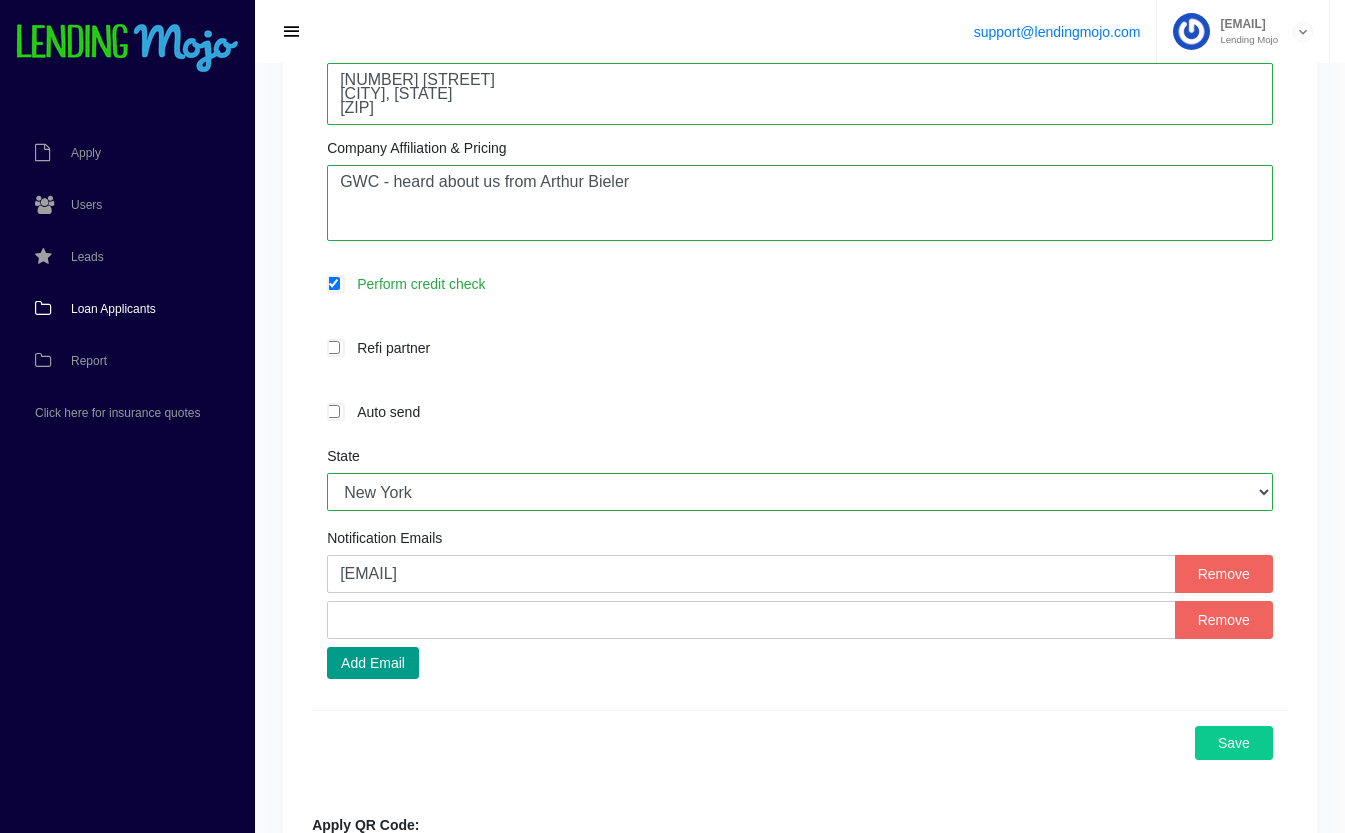 click on "Loan Applicants" at bounding box center [113, 309] 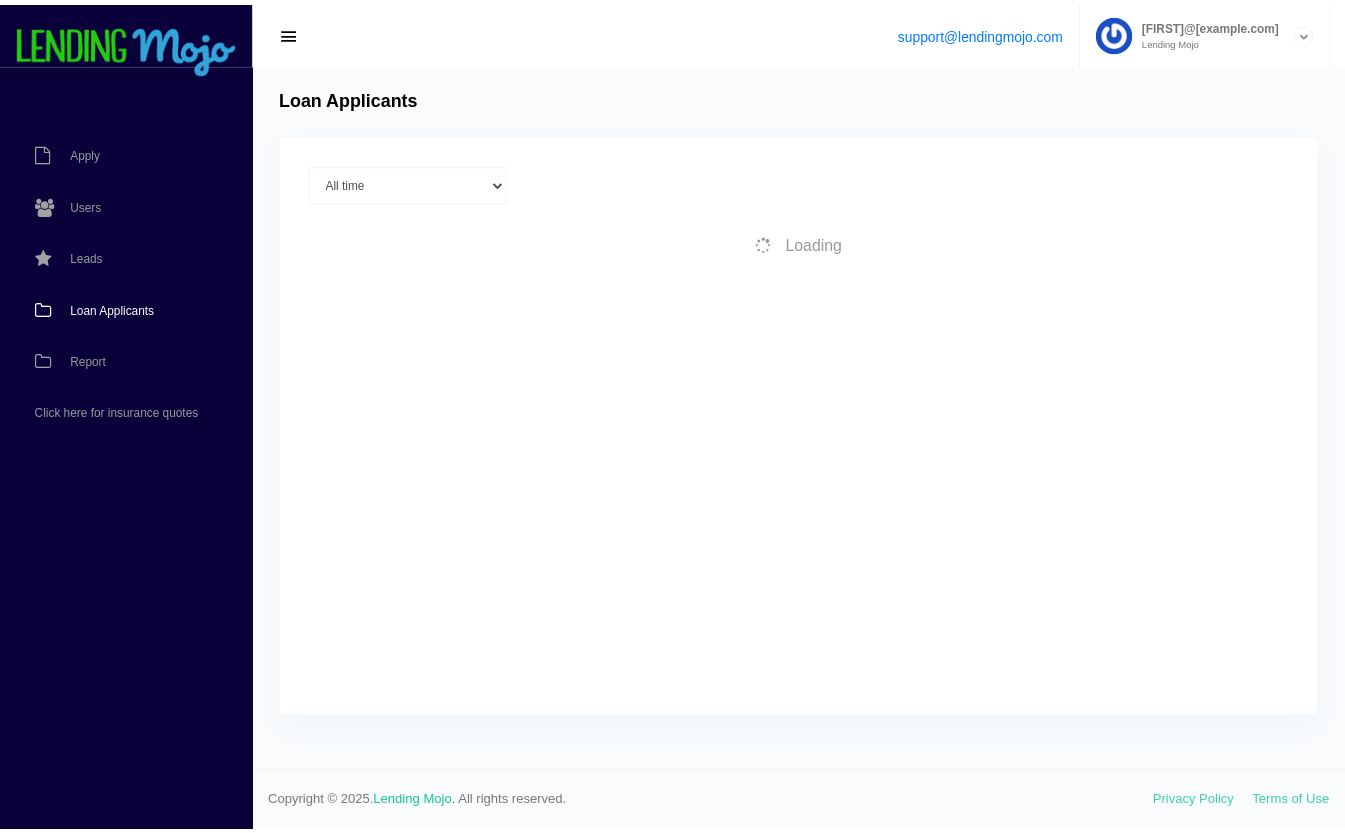 scroll, scrollTop: 0, scrollLeft: 0, axis: both 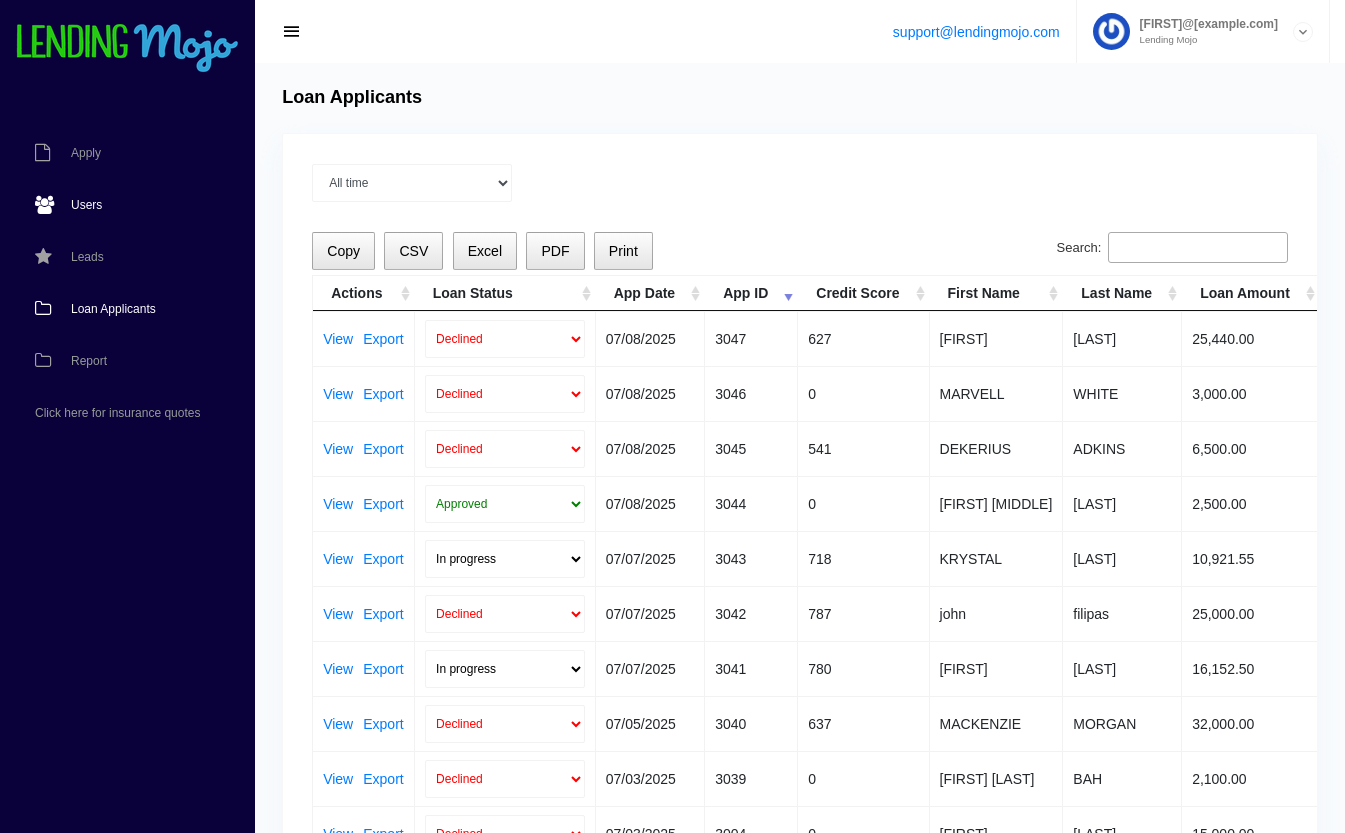 click on "Users" at bounding box center [86, 205] 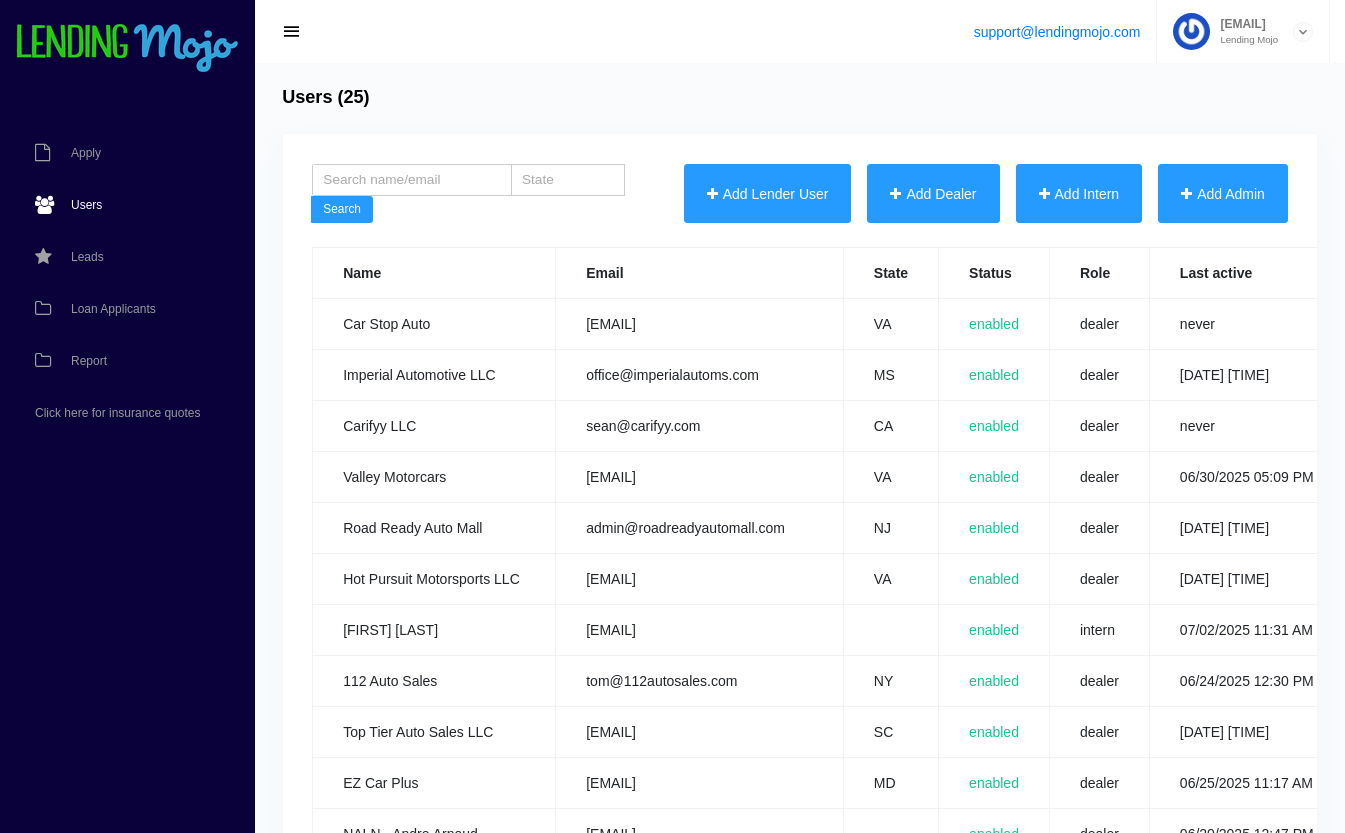 scroll, scrollTop: 0, scrollLeft: 0, axis: both 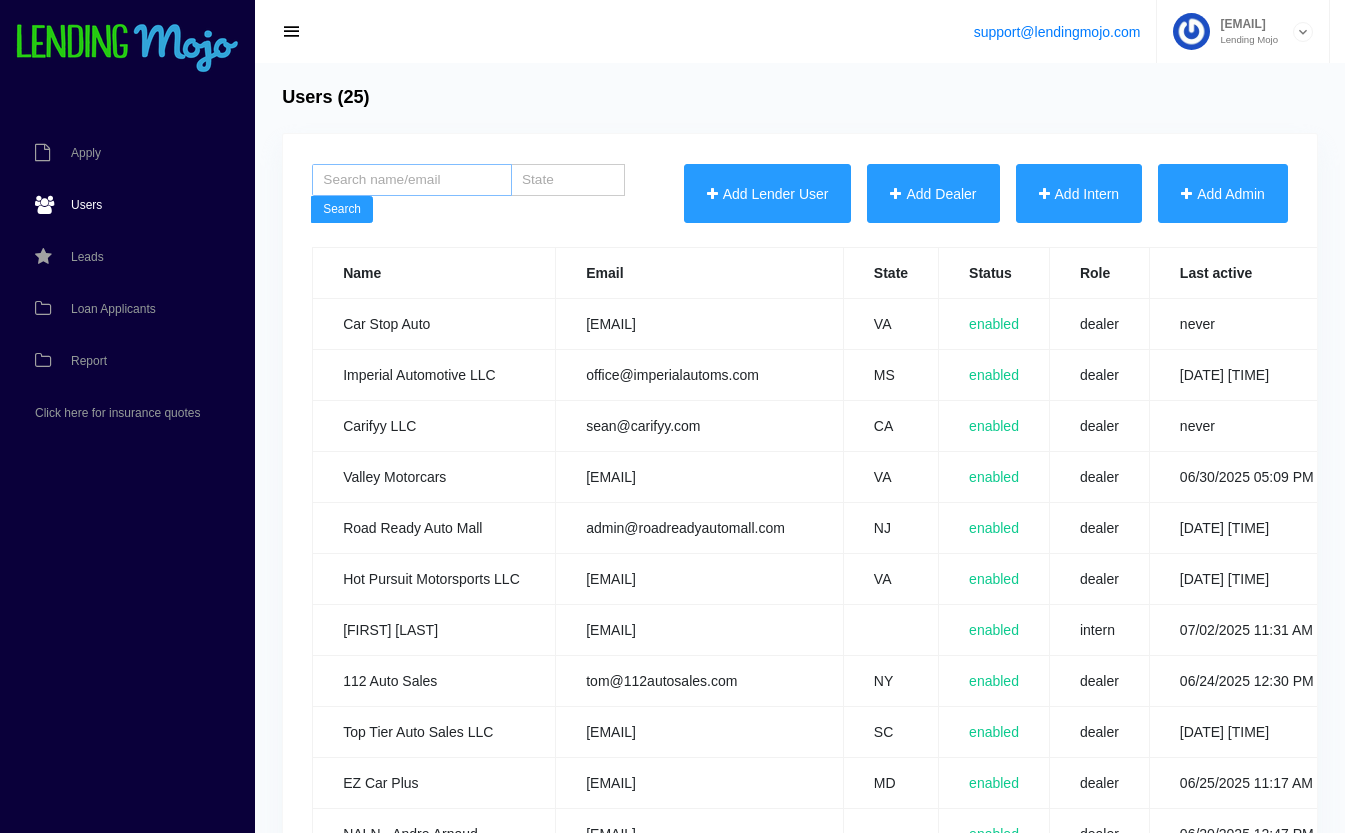 click at bounding box center (412, 180) 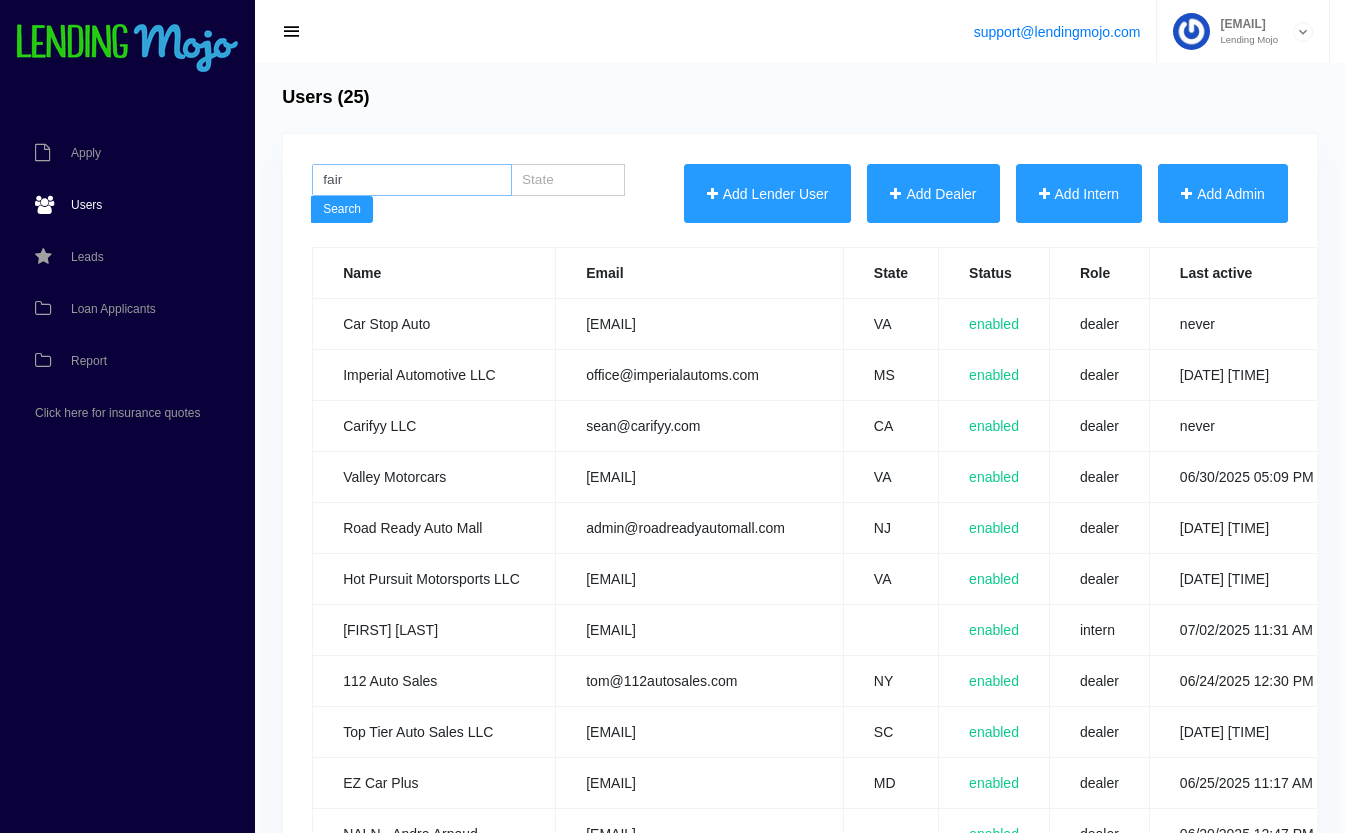 type on "fair" 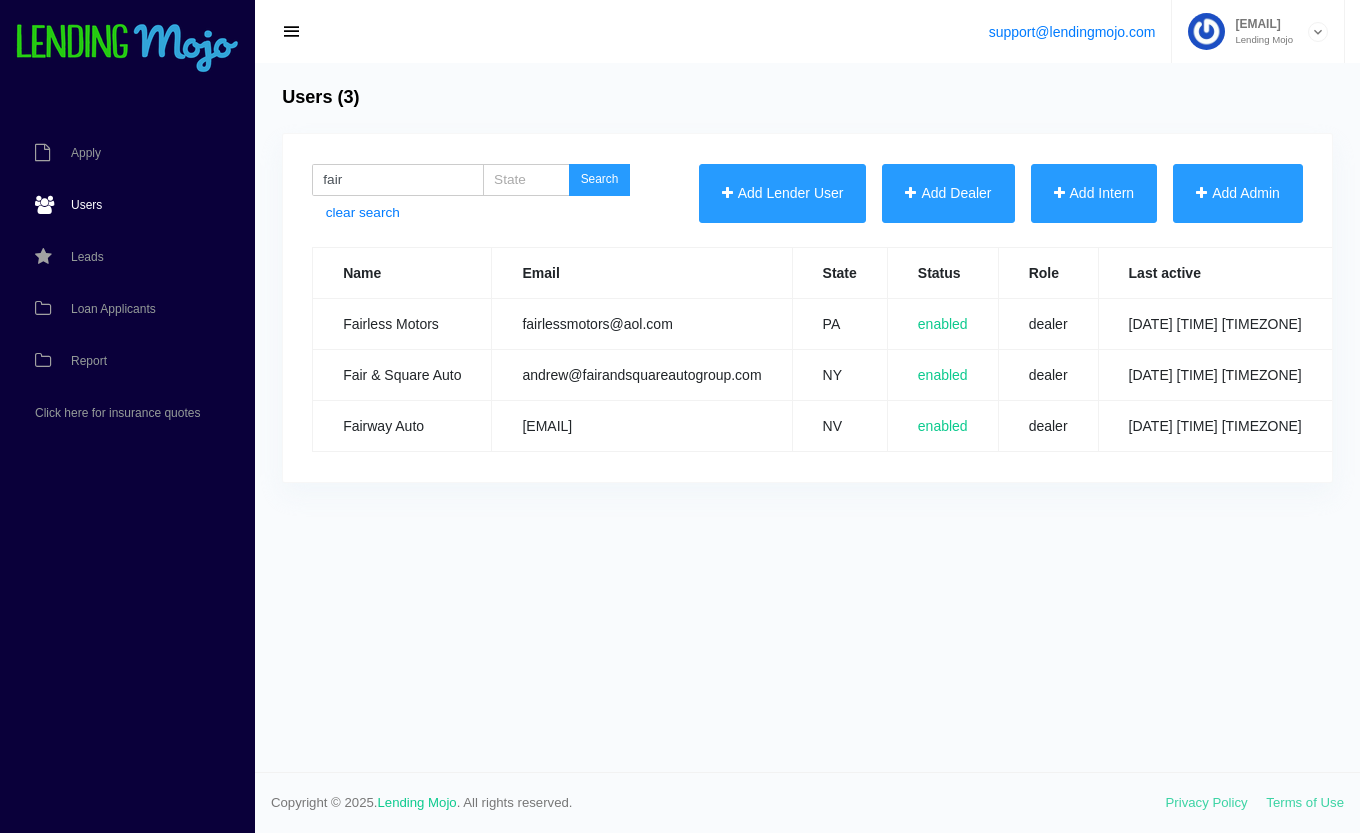 scroll, scrollTop: 0, scrollLeft: 0, axis: both 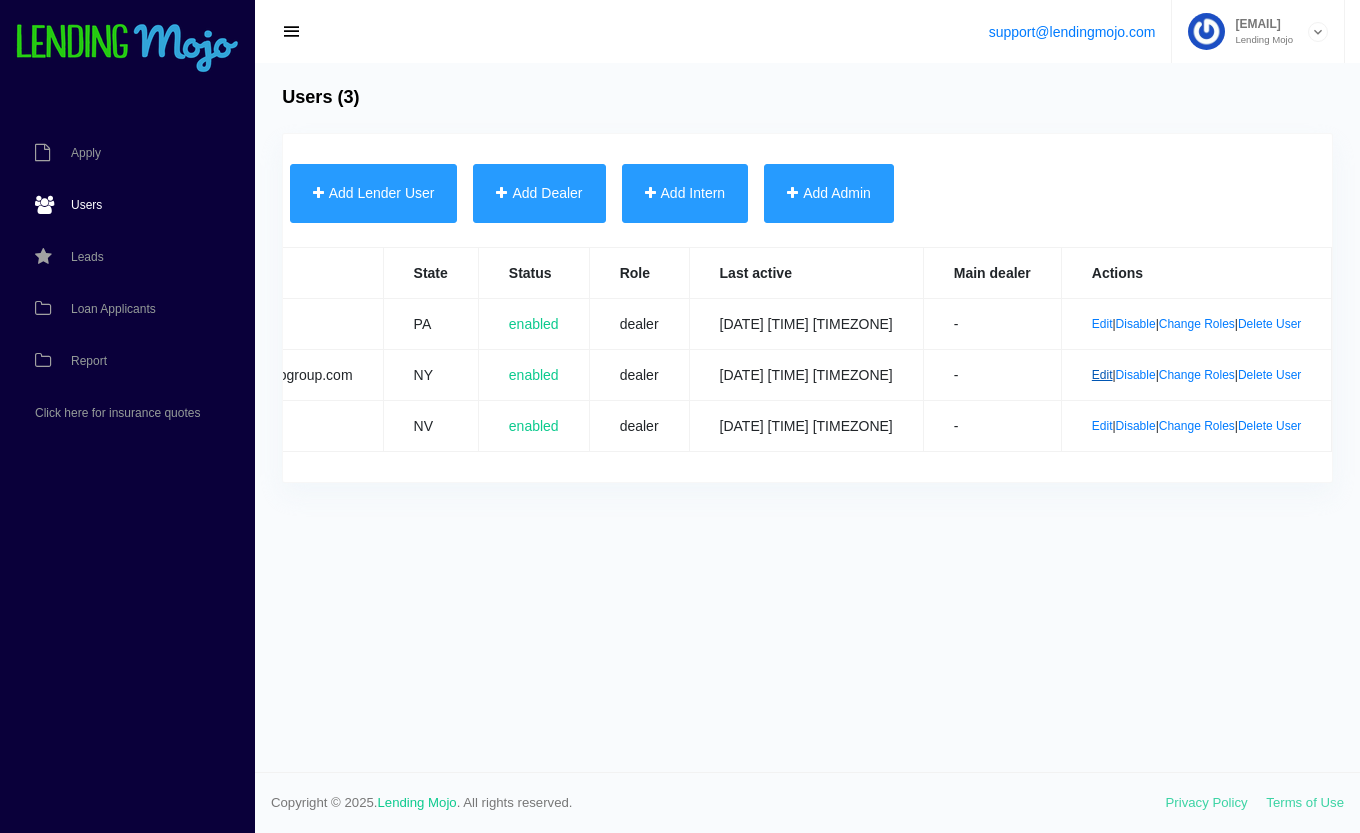click on "Edit" at bounding box center [1102, 375] 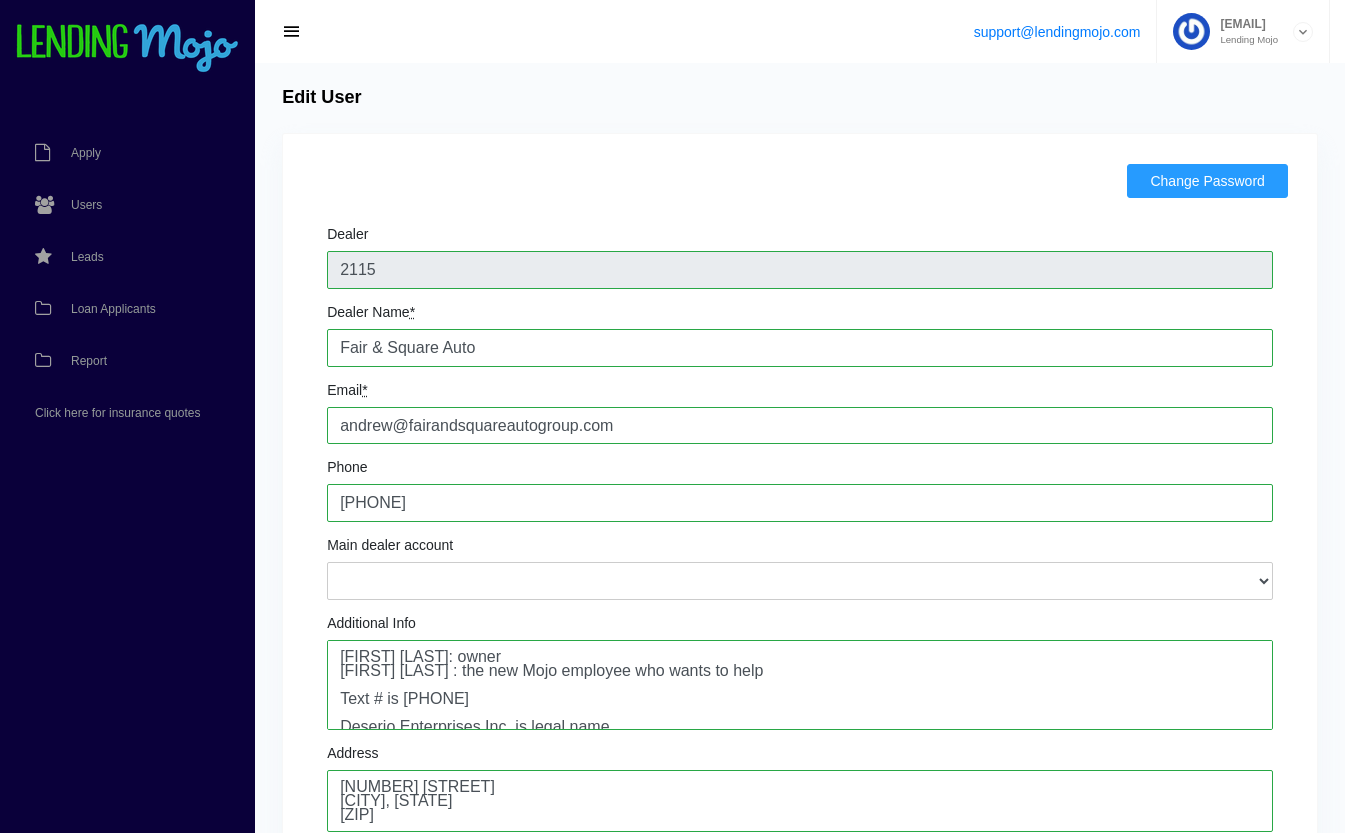 scroll, scrollTop: 0, scrollLeft: 0, axis: both 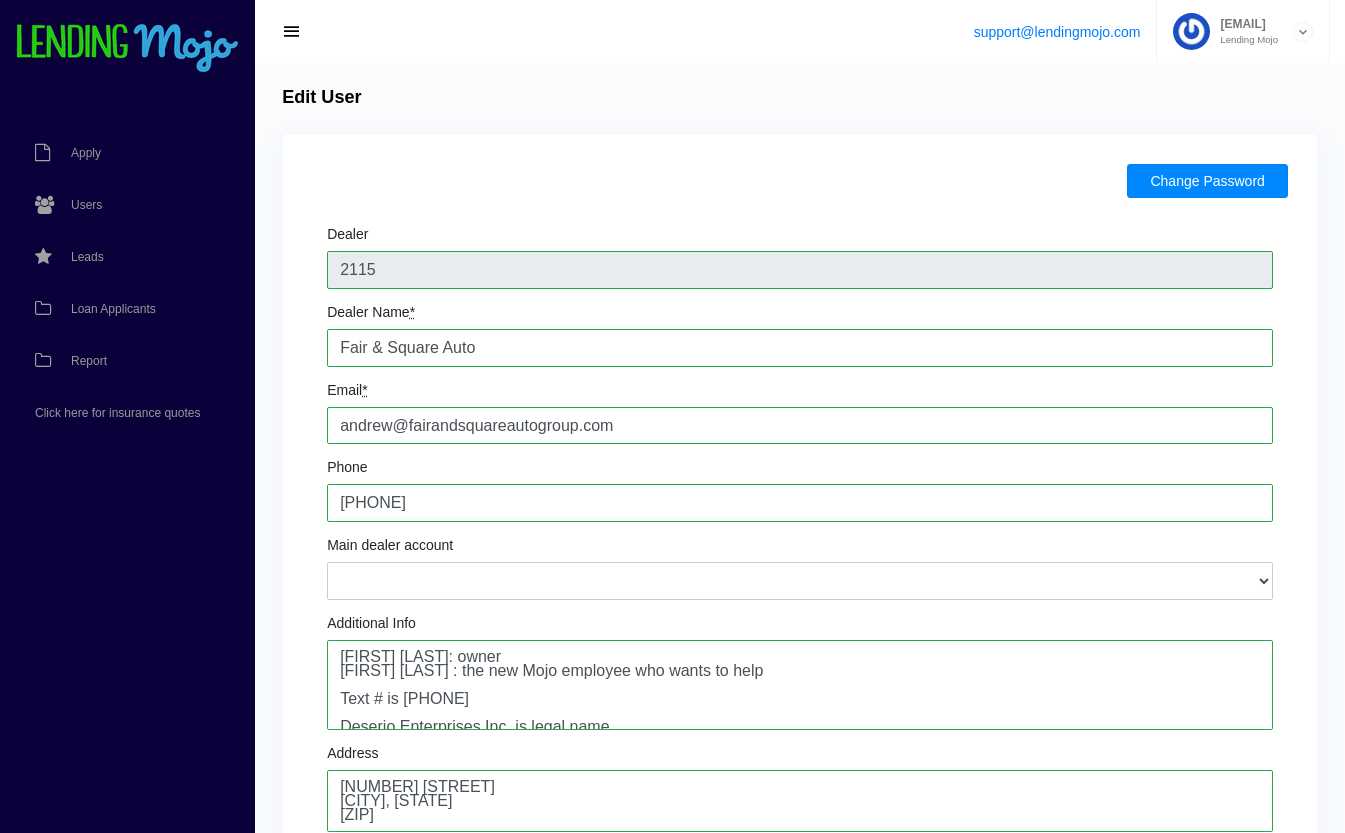 click on "Change Password" at bounding box center (1207, 181) 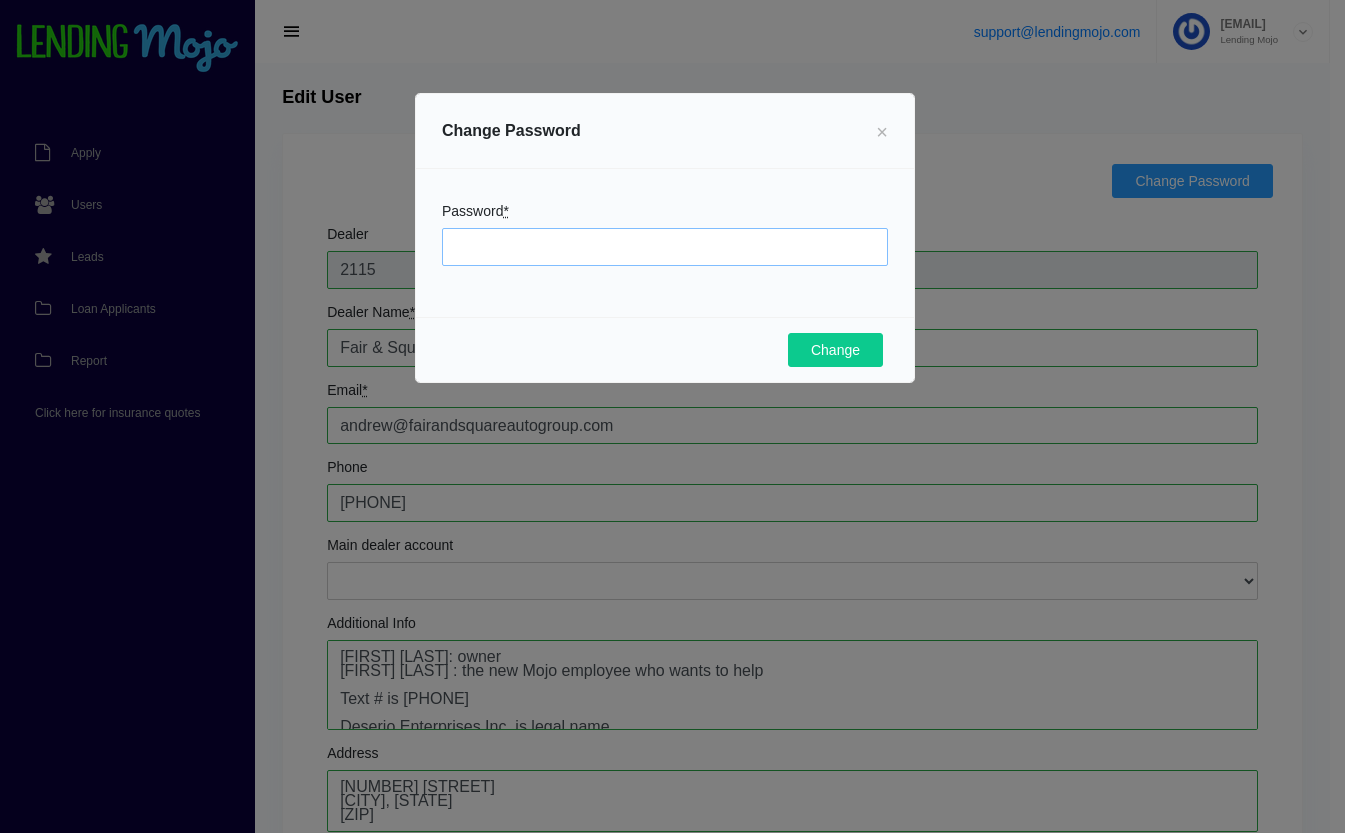 click on "Password  *" at bounding box center (665, 247) 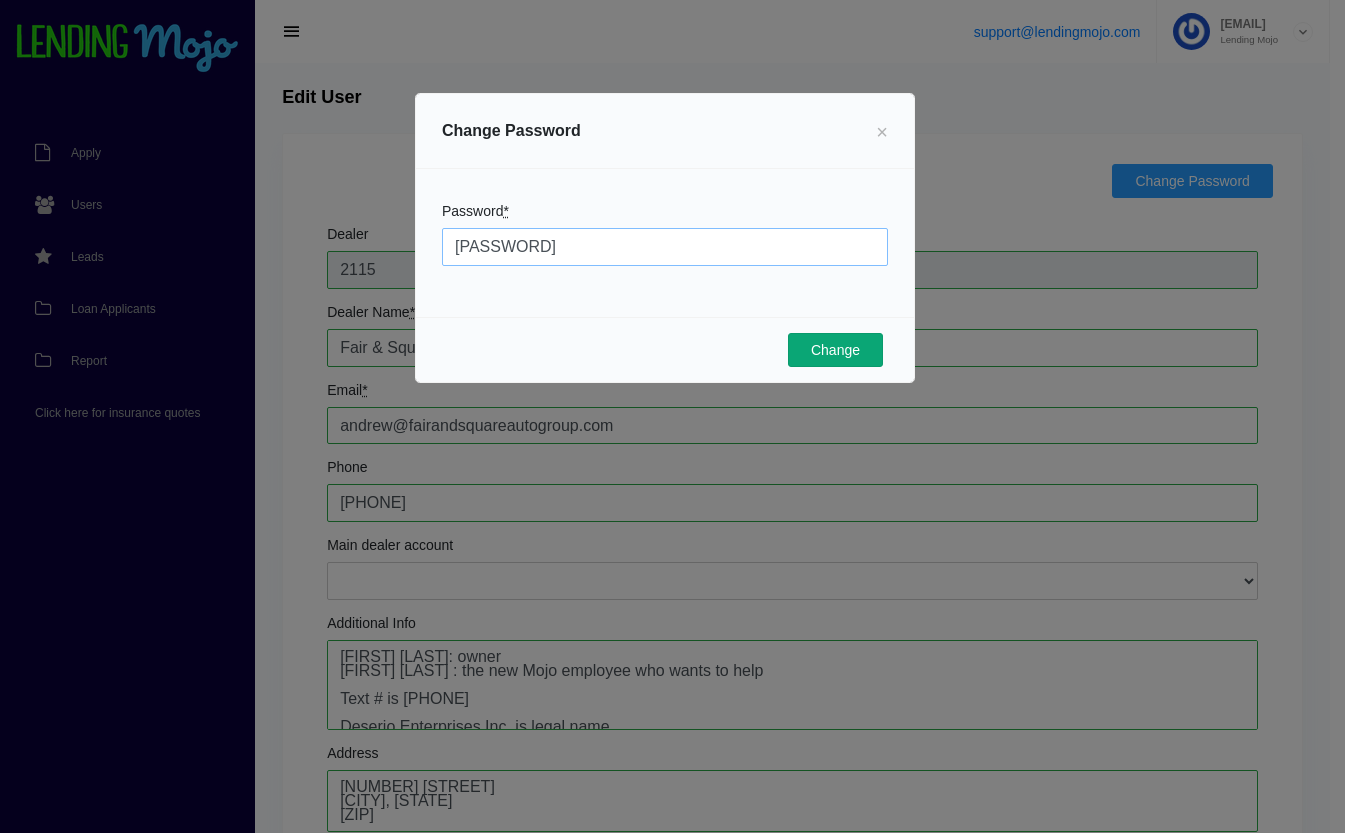 type on "Mojo6644!" 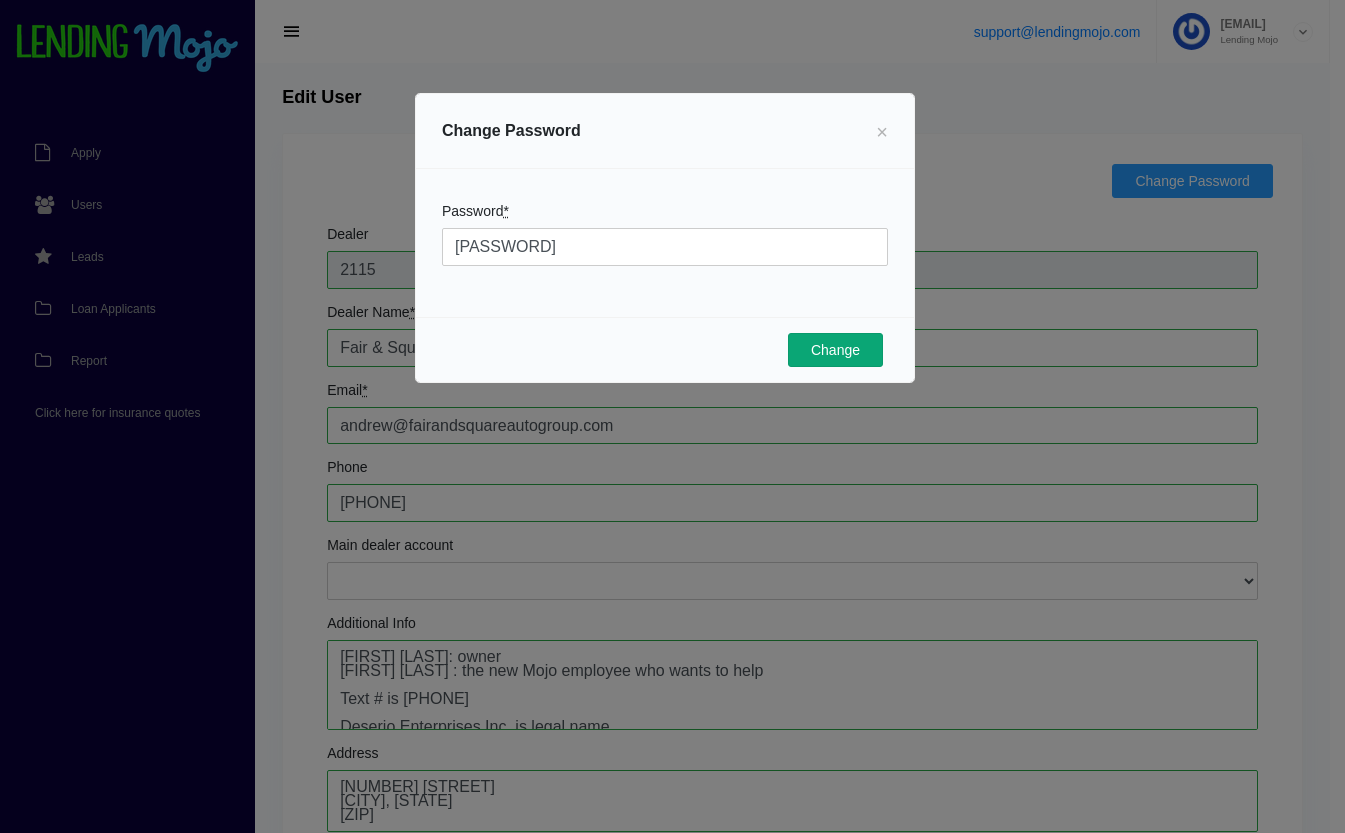 click on "Change" at bounding box center (835, 350) 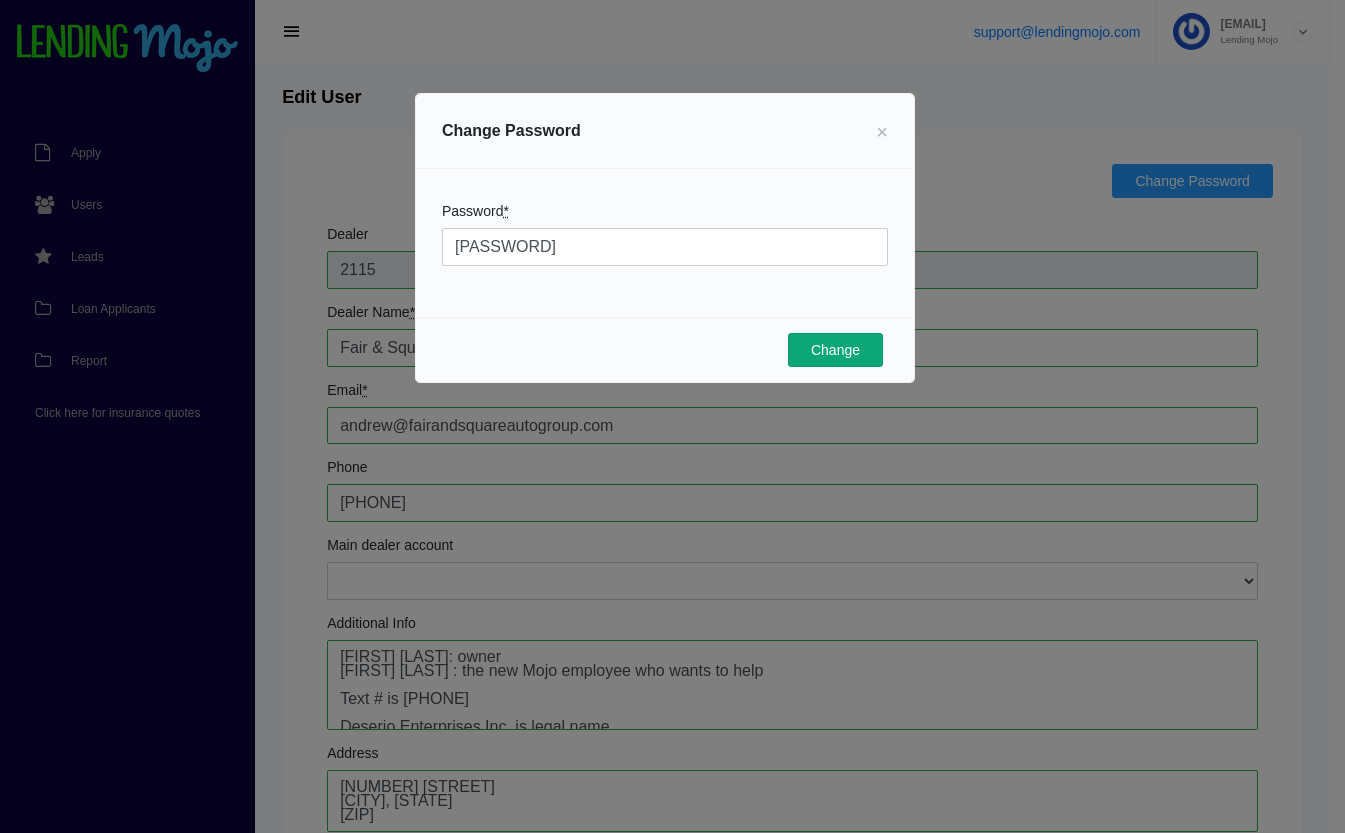click on "Change" at bounding box center (835, 350) 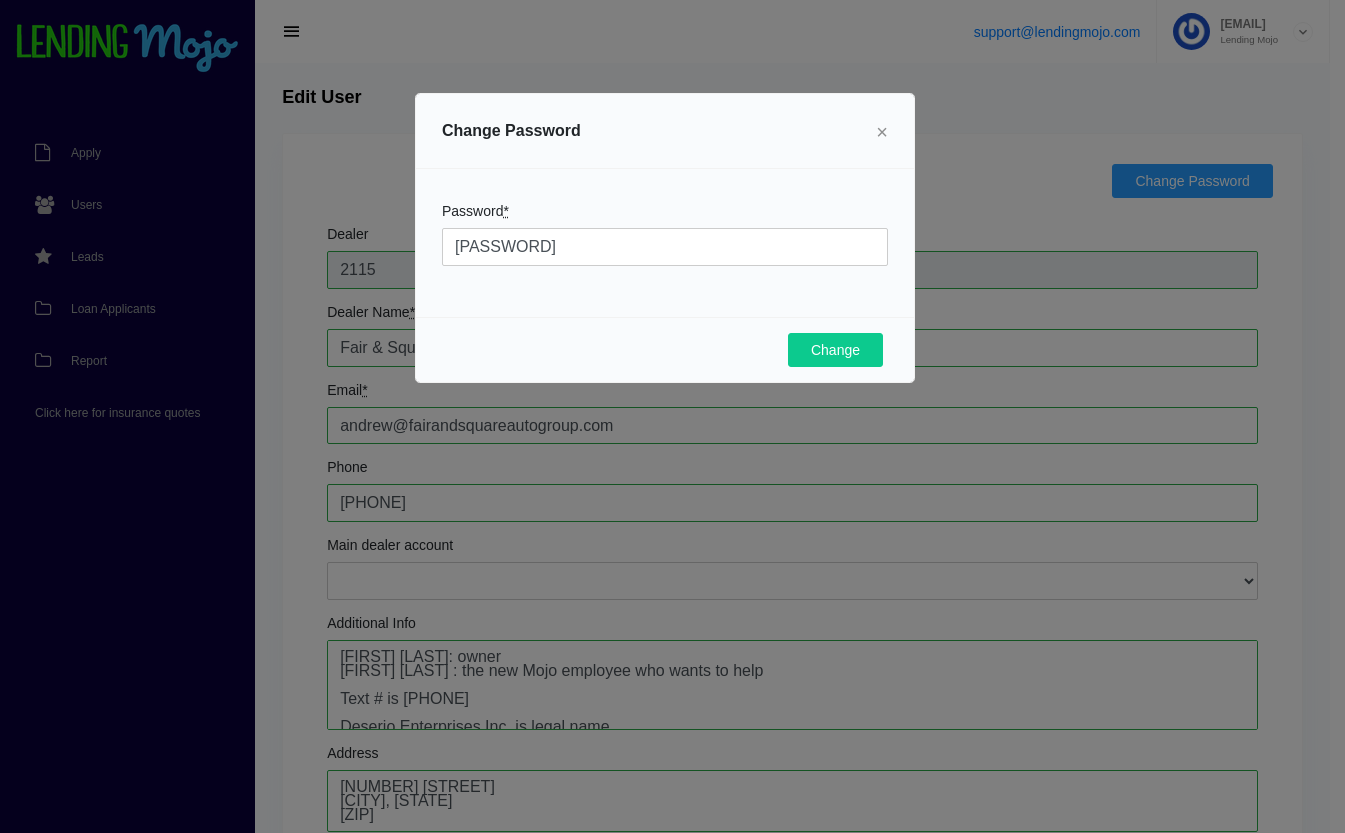 click on "×" at bounding box center [882, 132] 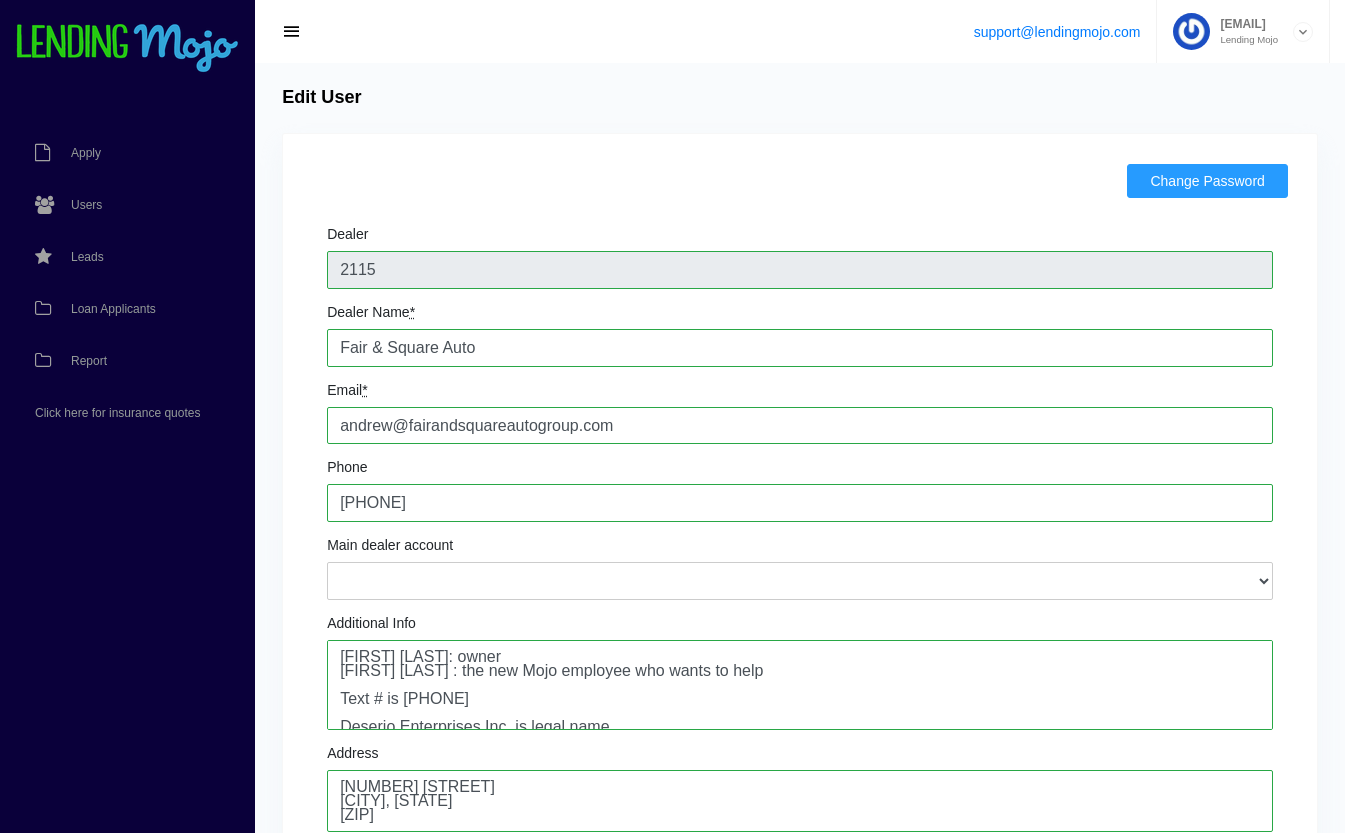 click on "[EMAIL]" at bounding box center (1244, 24) 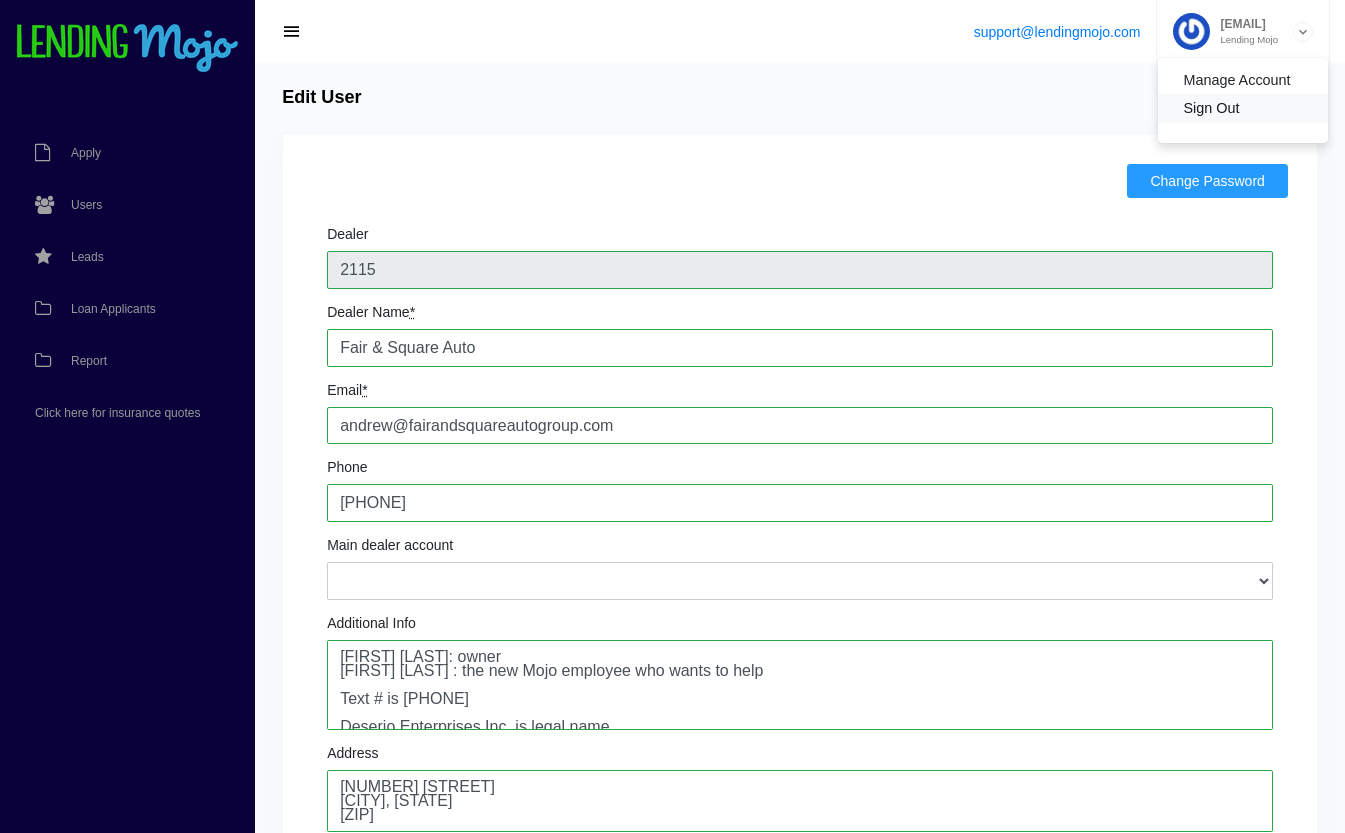 click on "Sign Out" at bounding box center (1243, 108) 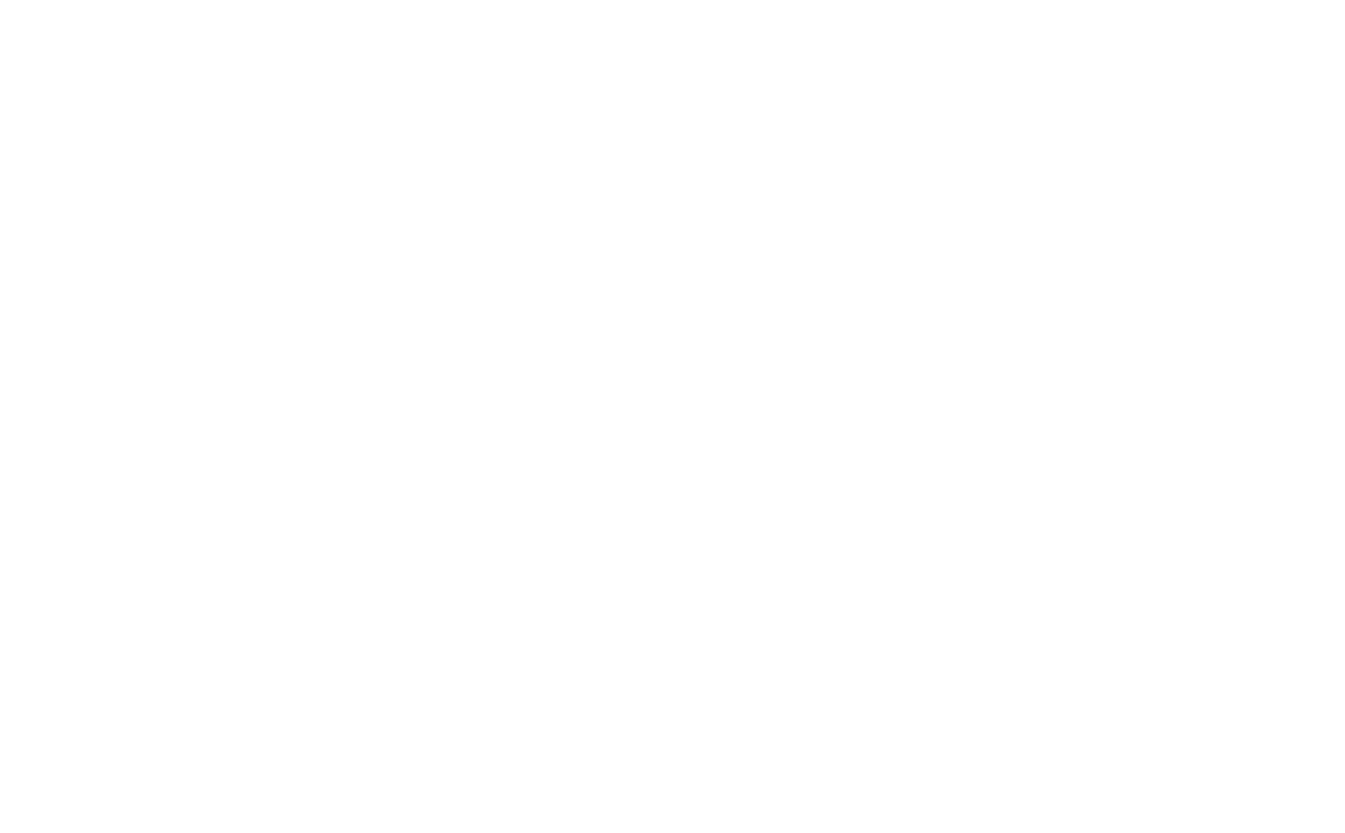 scroll, scrollTop: 0, scrollLeft: 0, axis: both 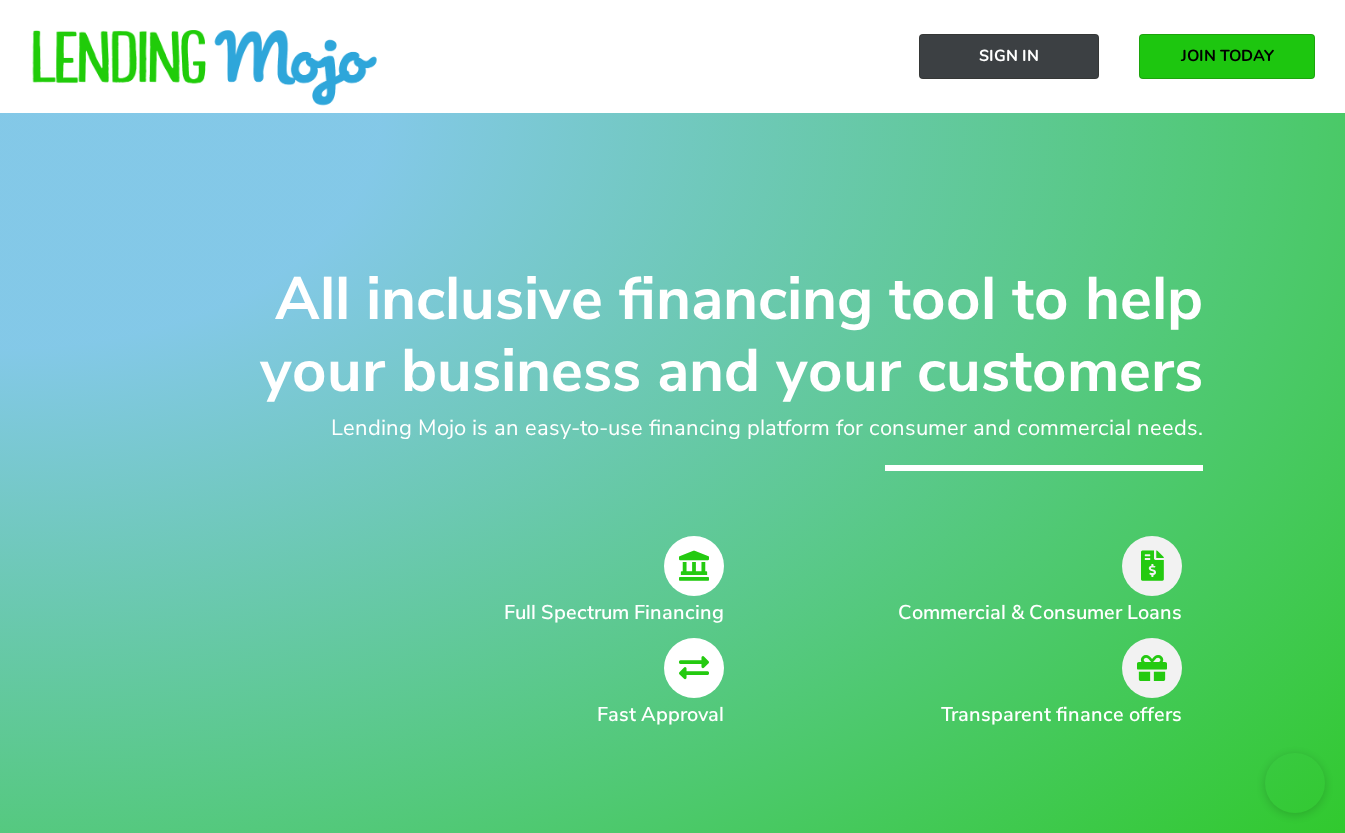 click on "Sign In" at bounding box center (1009, 56) 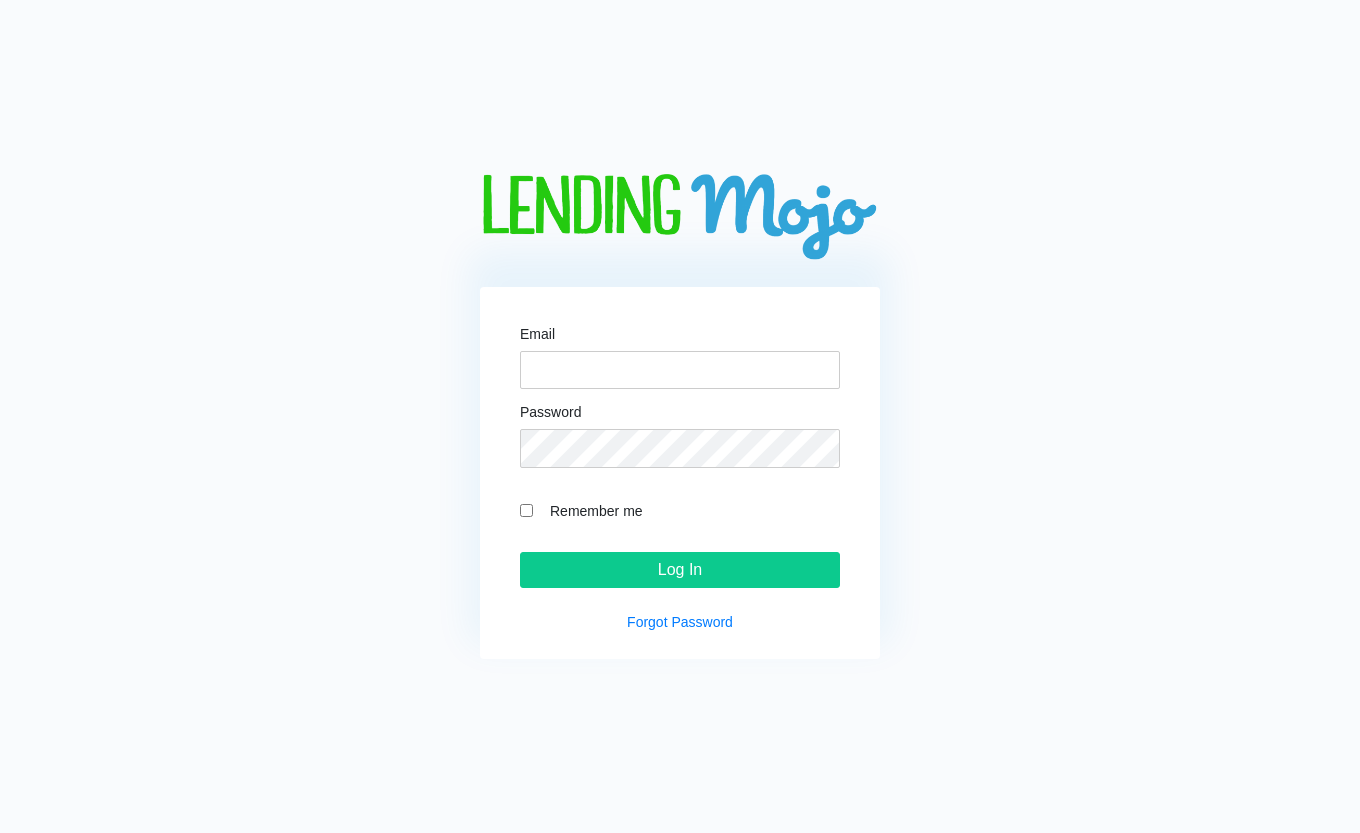 scroll, scrollTop: 0, scrollLeft: 0, axis: both 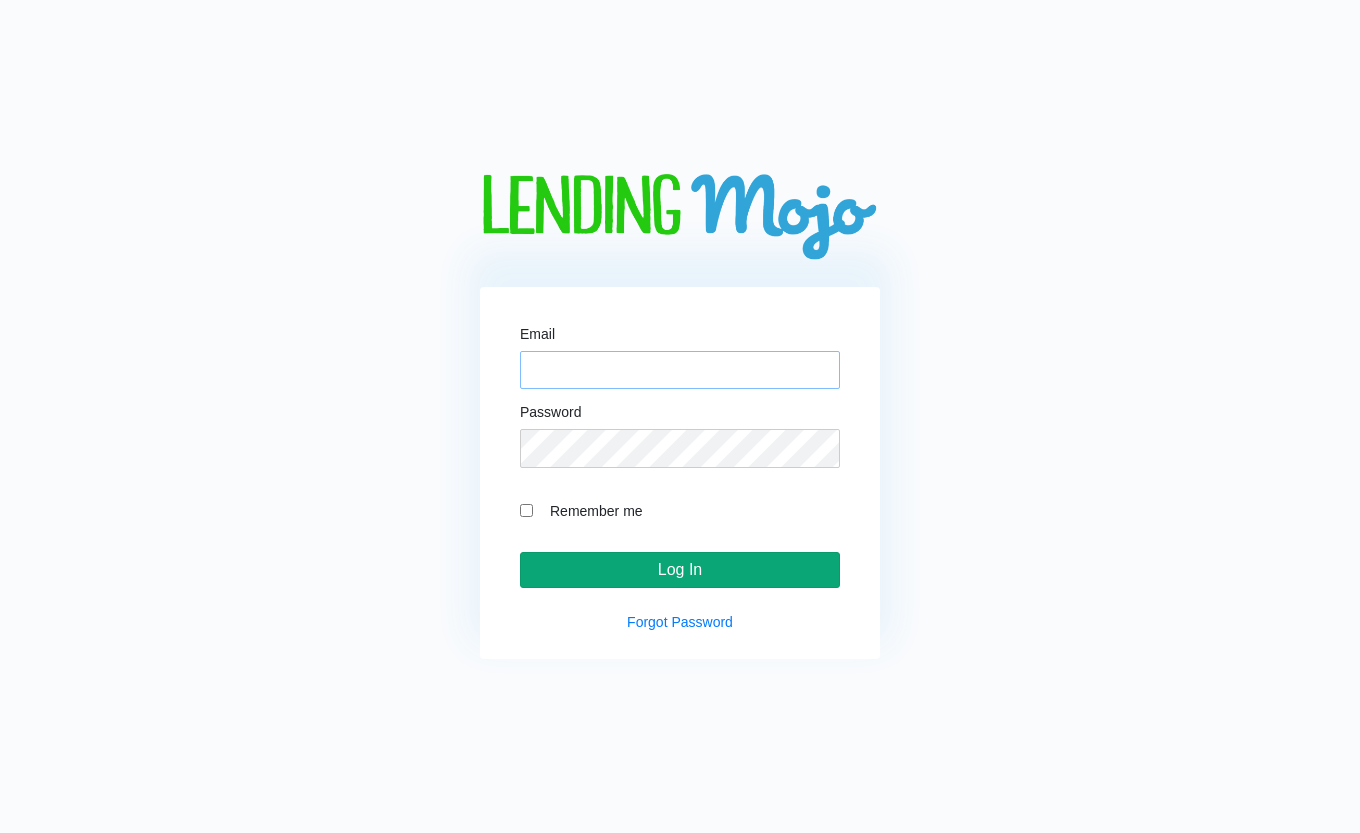 type on "[EMAIL]" 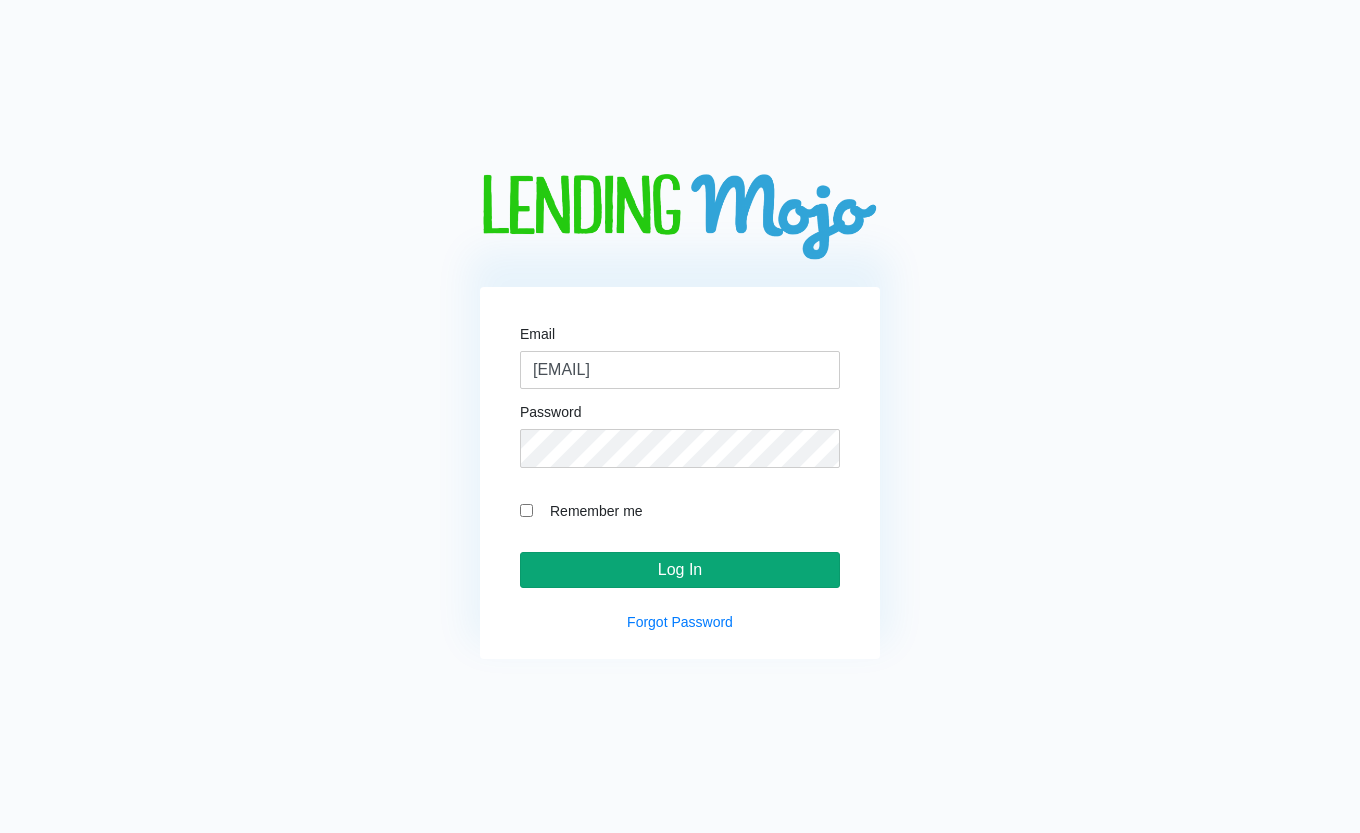 click on "Log In" at bounding box center (680, 570) 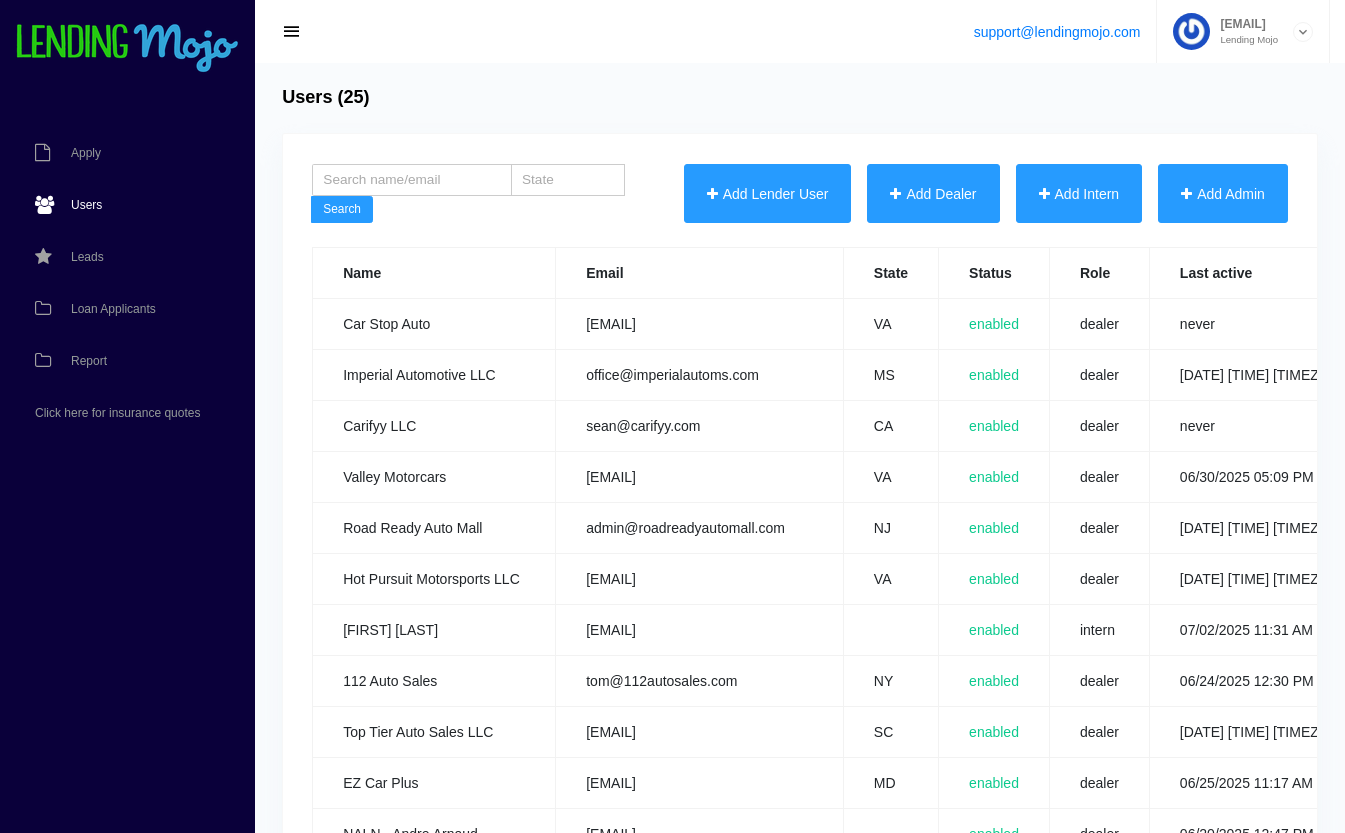 scroll, scrollTop: 0, scrollLeft: 0, axis: both 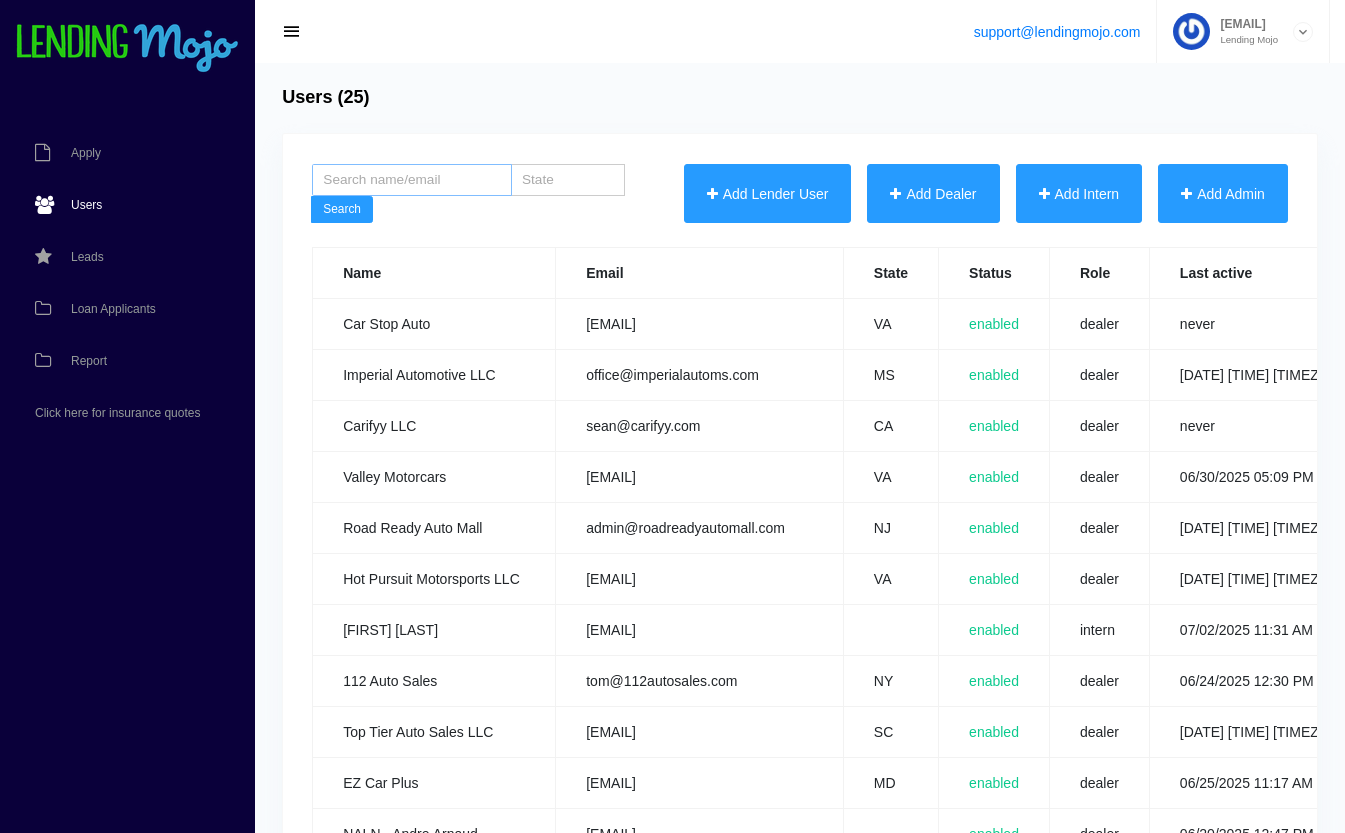 click at bounding box center [412, 180] 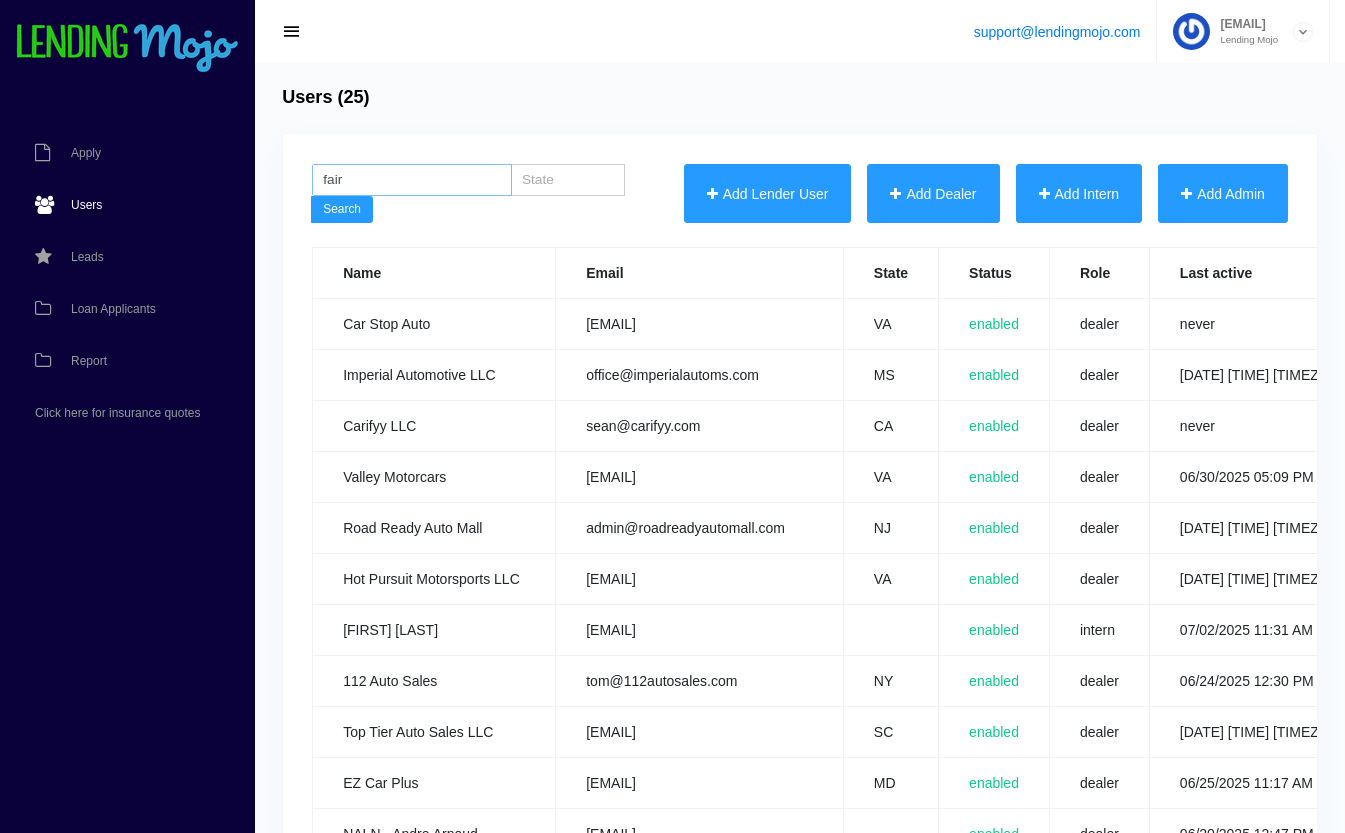 type on "fair" 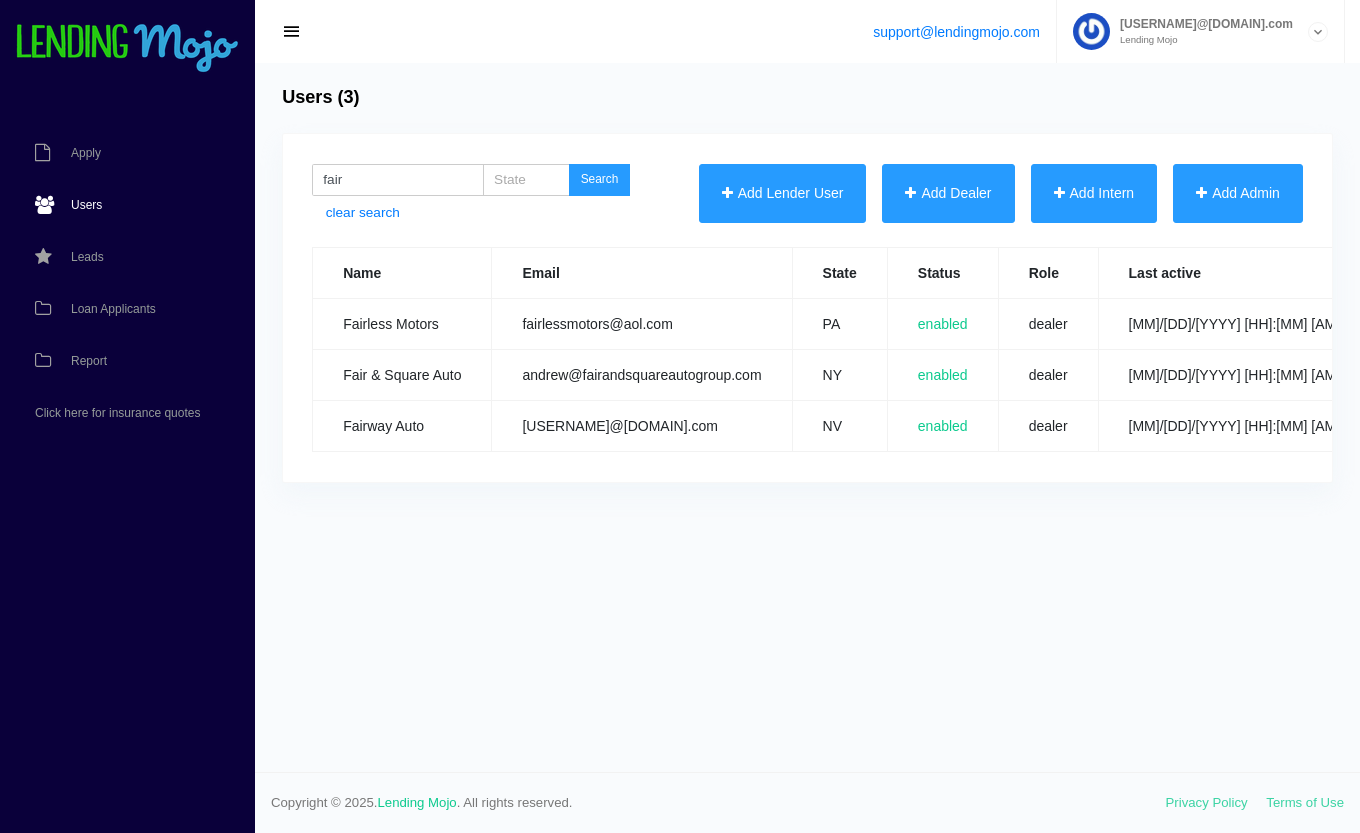 scroll, scrollTop: 0, scrollLeft: 0, axis: both 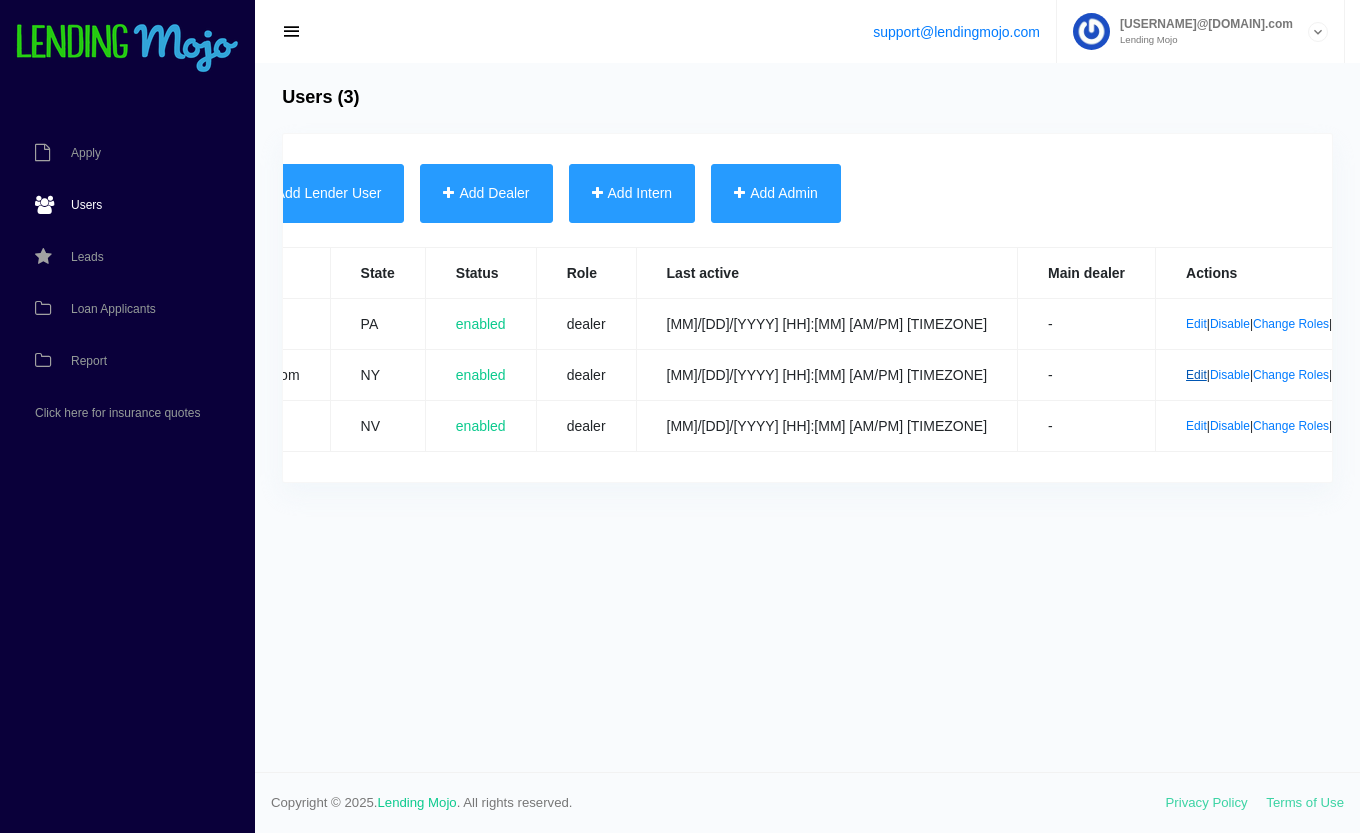click on "Edit" at bounding box center (1196, 375) 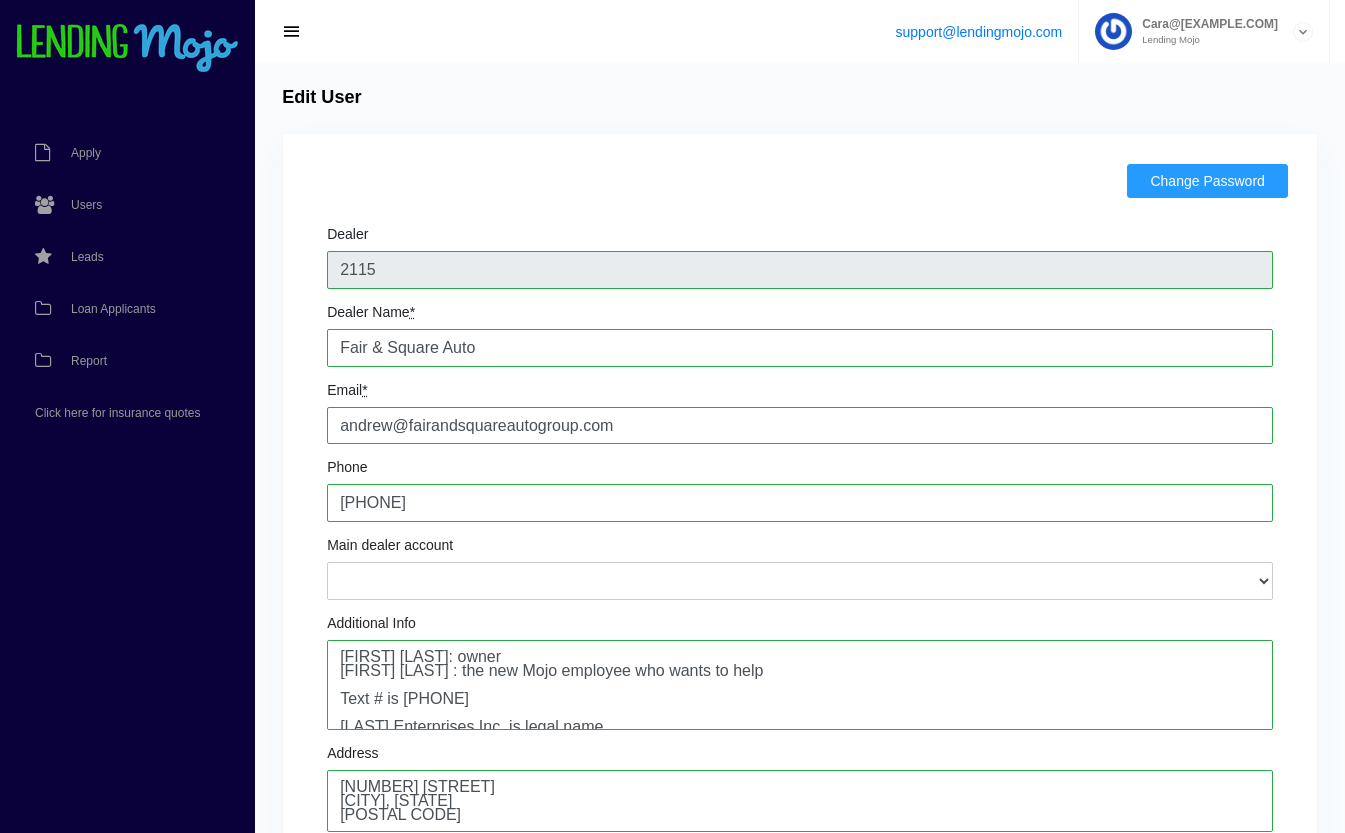 scroll, scrollTop: 0, scrollLeft: 0, axis: both 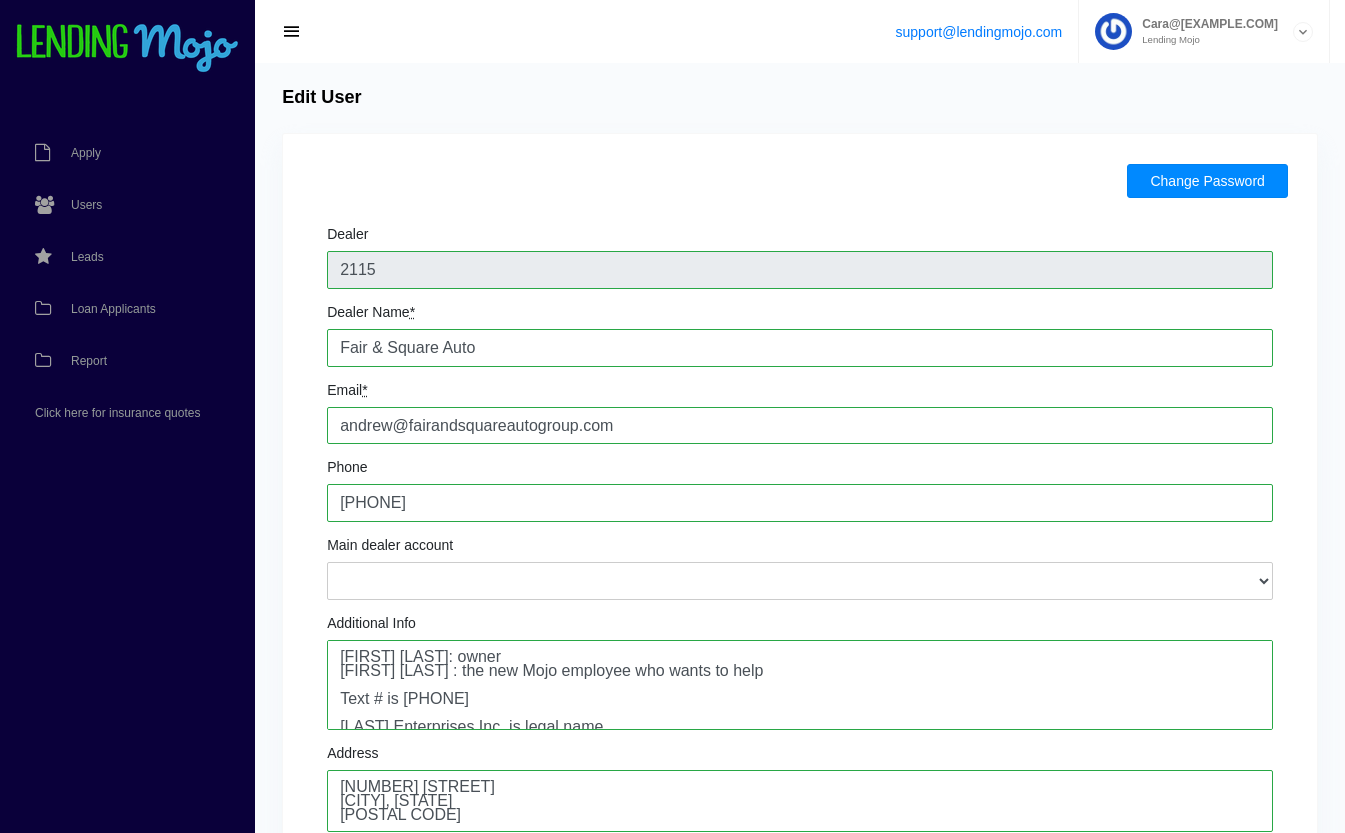 click on "Change Password" at bounding box center [1207, 181] 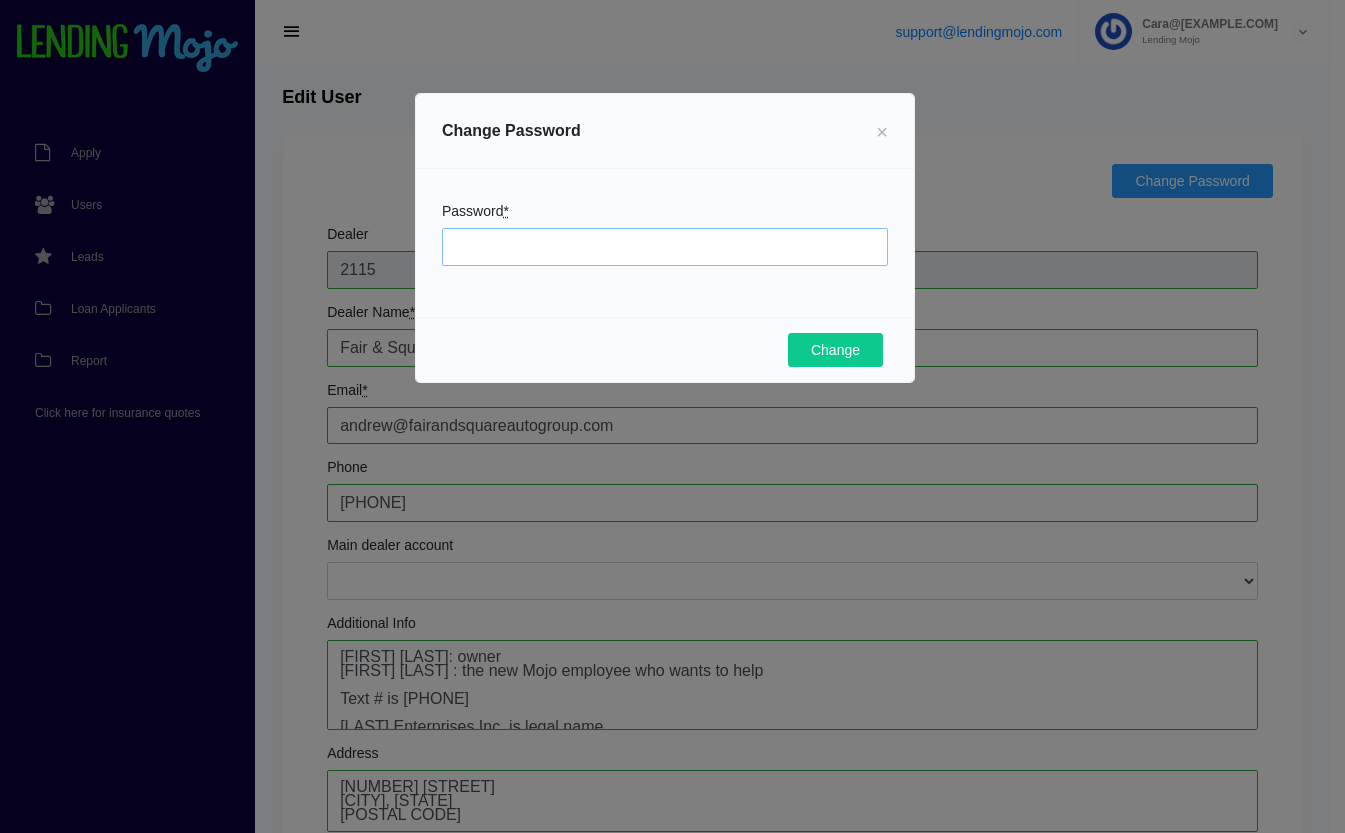 click on "Password  *" at bounding box center [665, 247] 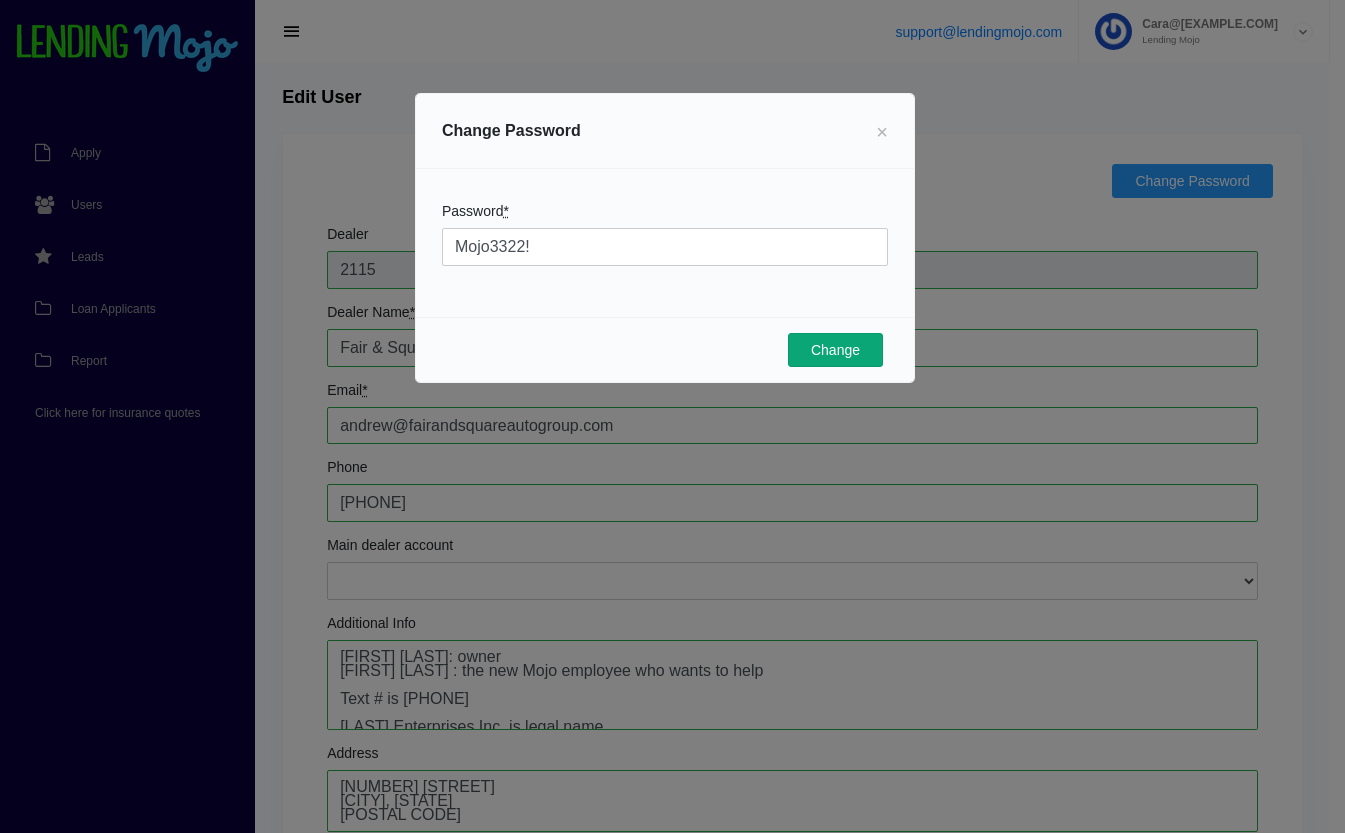click on "Change" at bounding box center (835, 350) 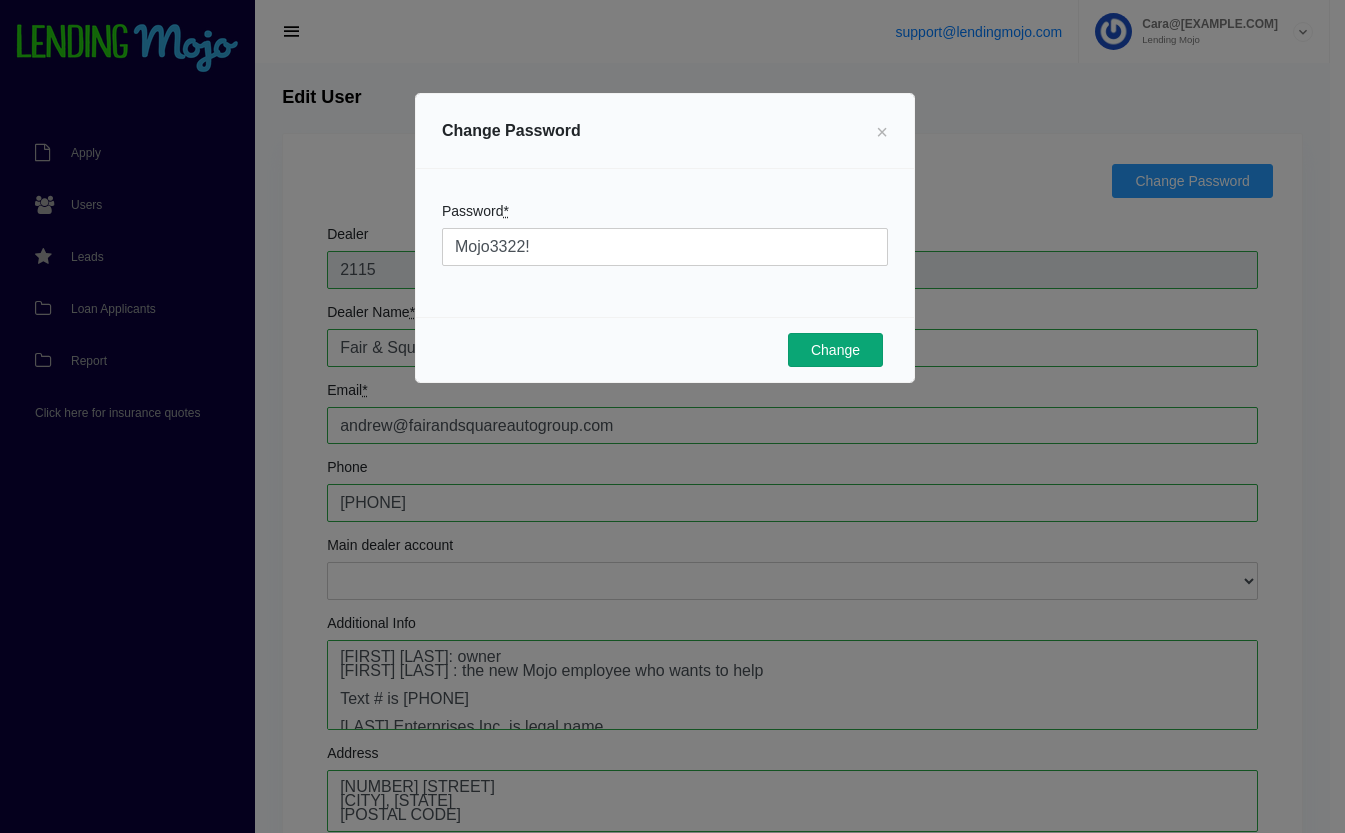 click on "Change" at bounding box center (835, 350) 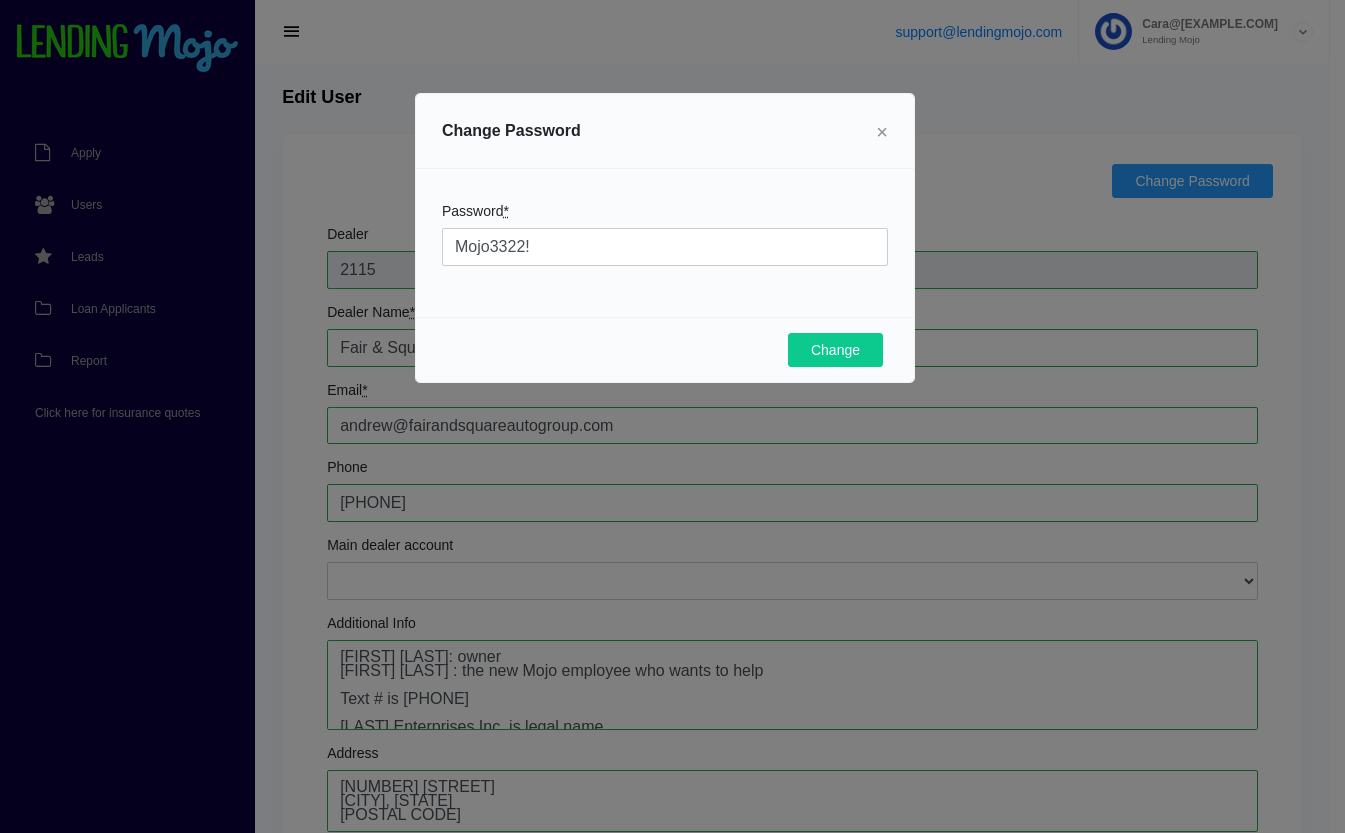 click on "×" at bounding box center (882, 132) 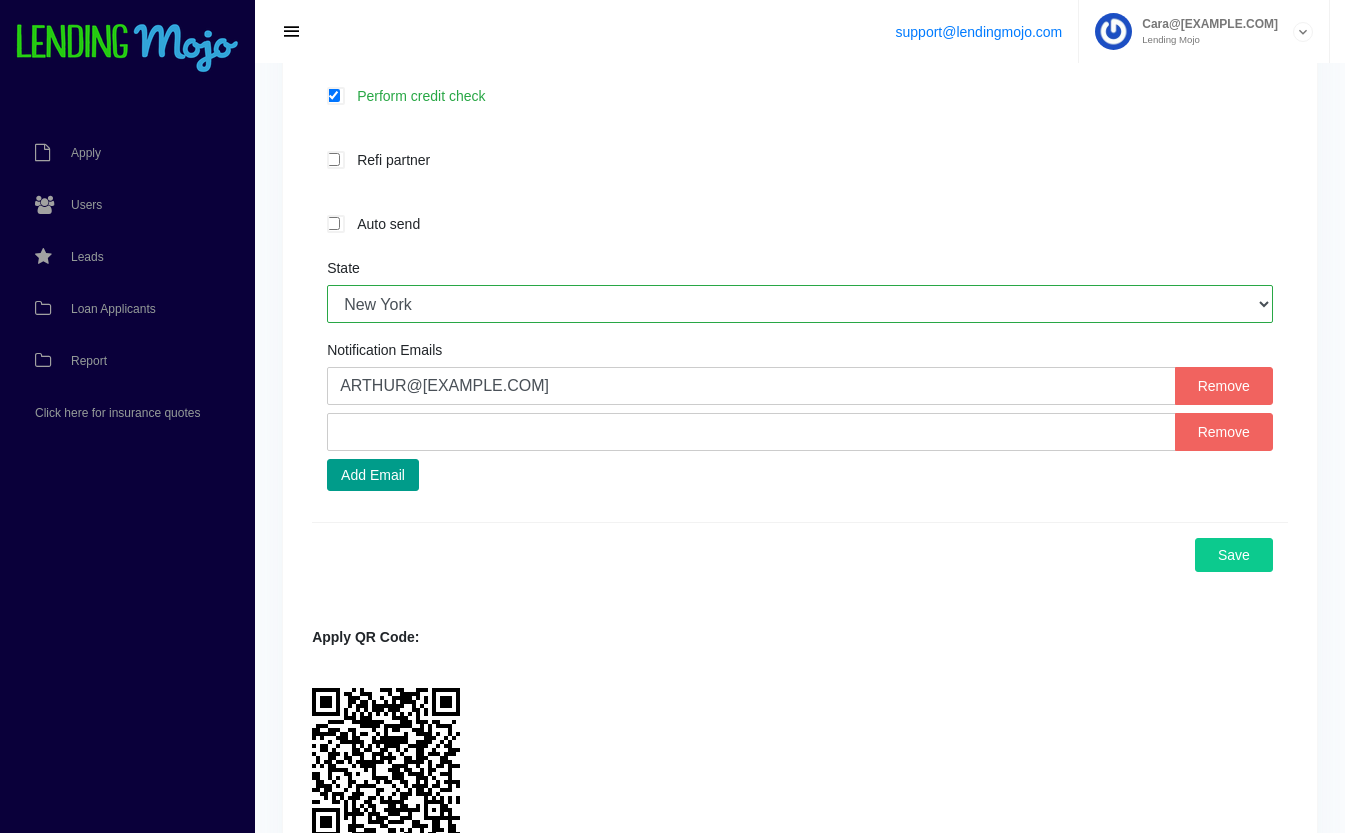 scroll, scrollTop: 896, scrollLeft: 0, axis: vertical 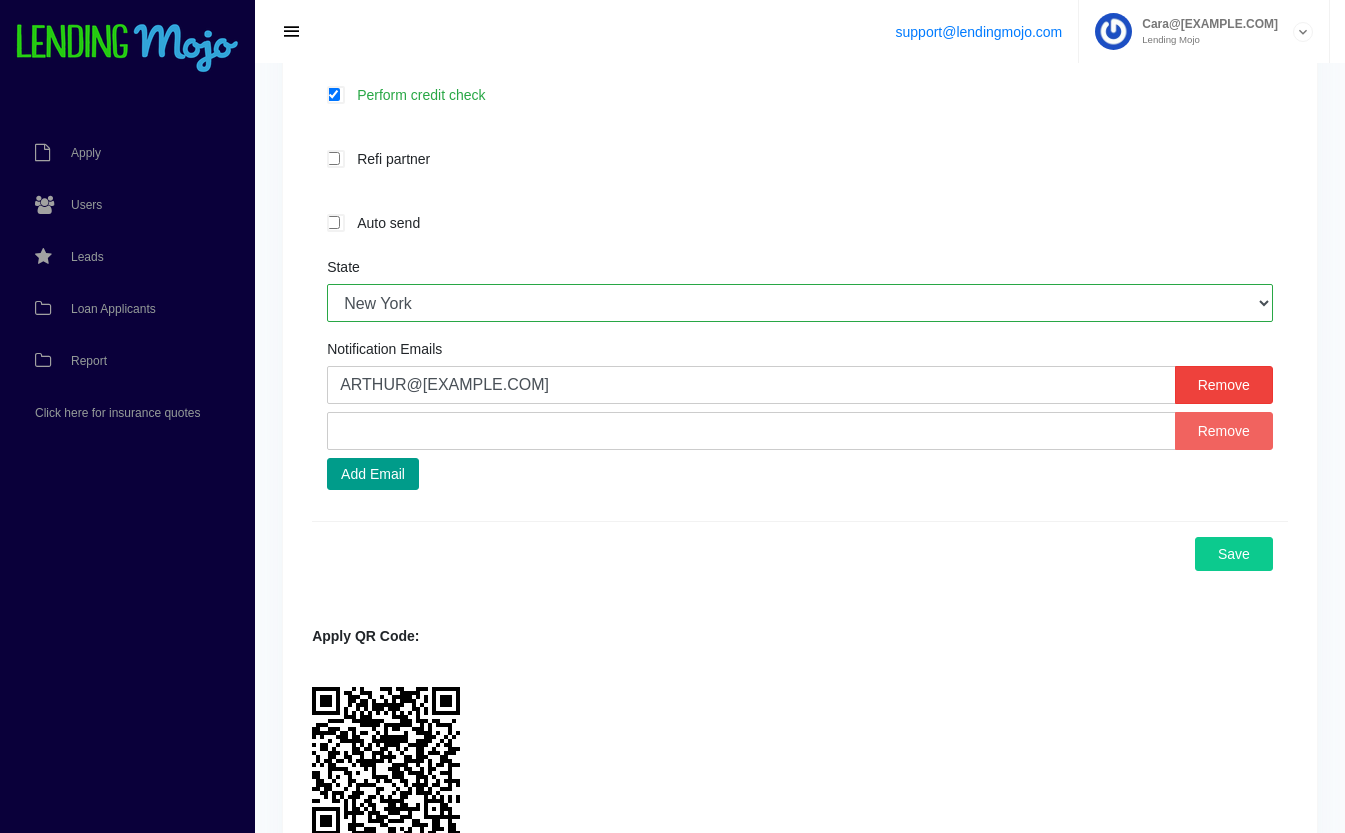 click on "Remove" at bounding box center [1224, 385] 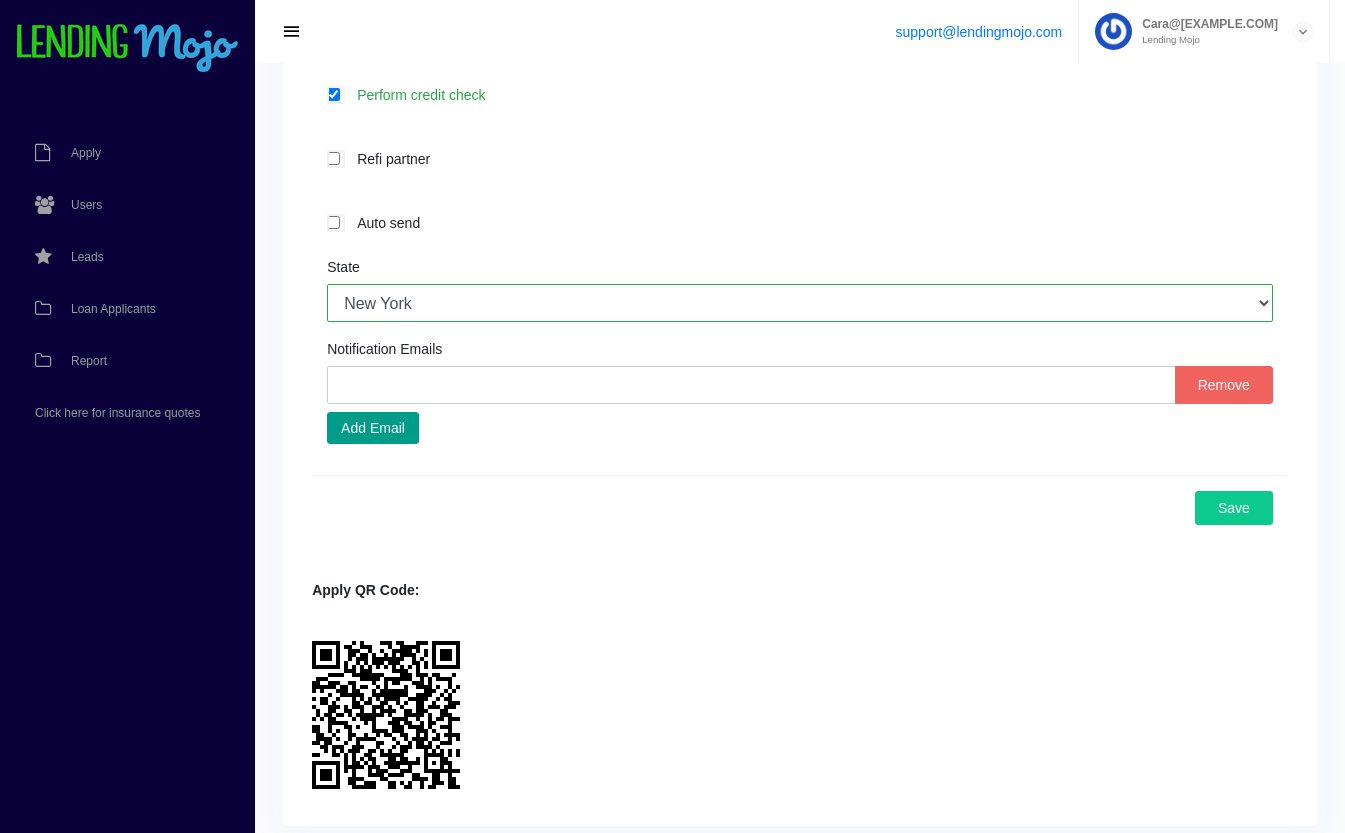 scroll, scrollTop: 0, scrollLeft: 0, axis: both 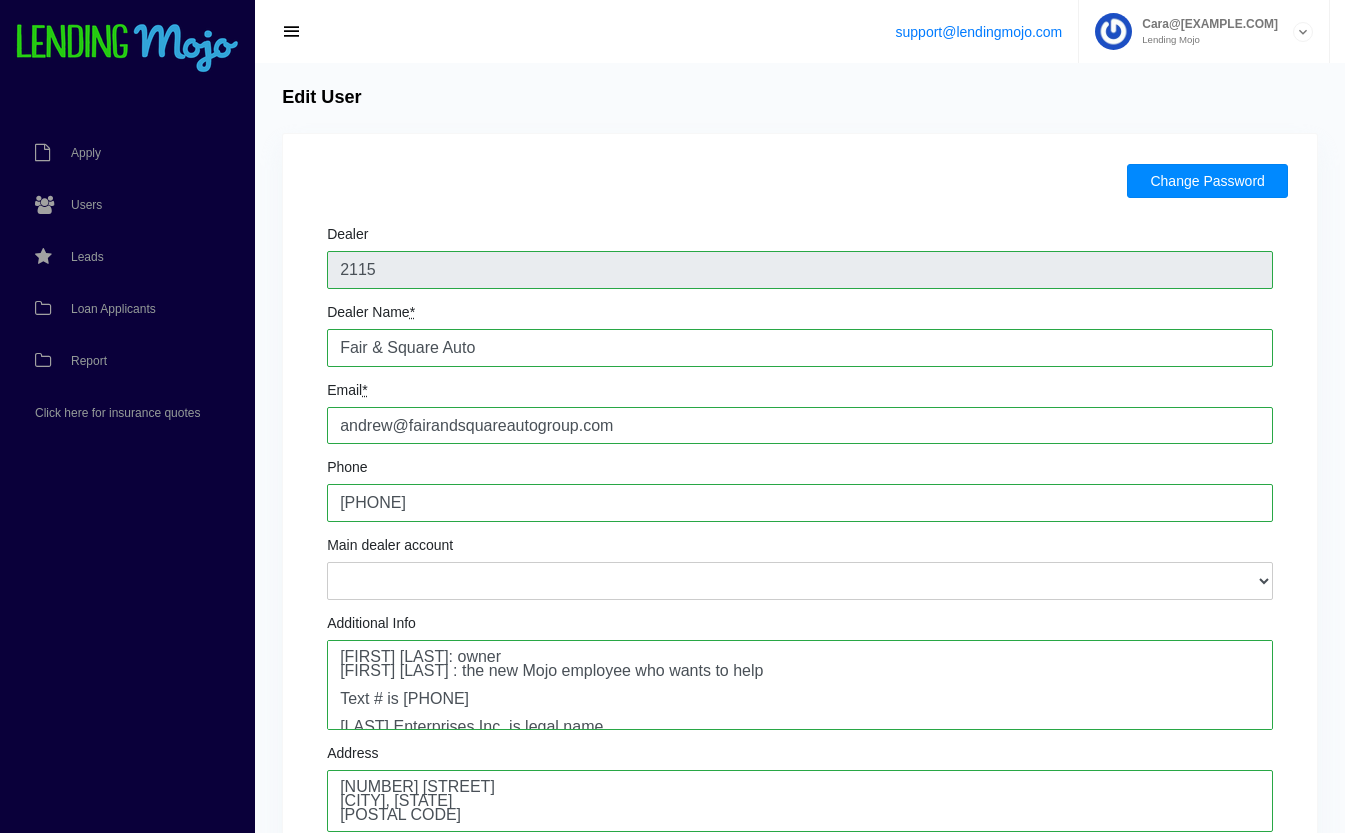 click on "Change Password" at bounding box center [1207, 181] 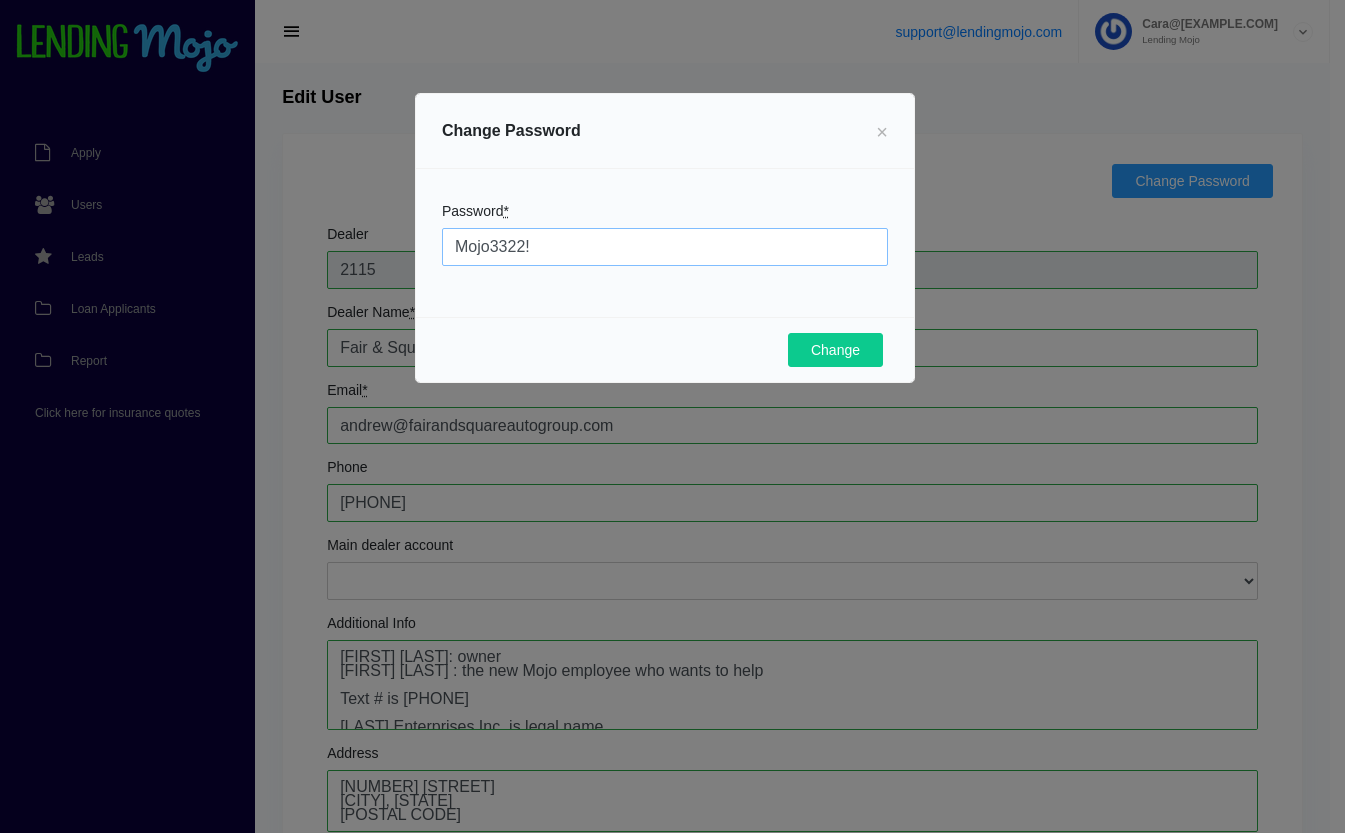 click on "Mojo3322!" at bounding box center (665, 247) 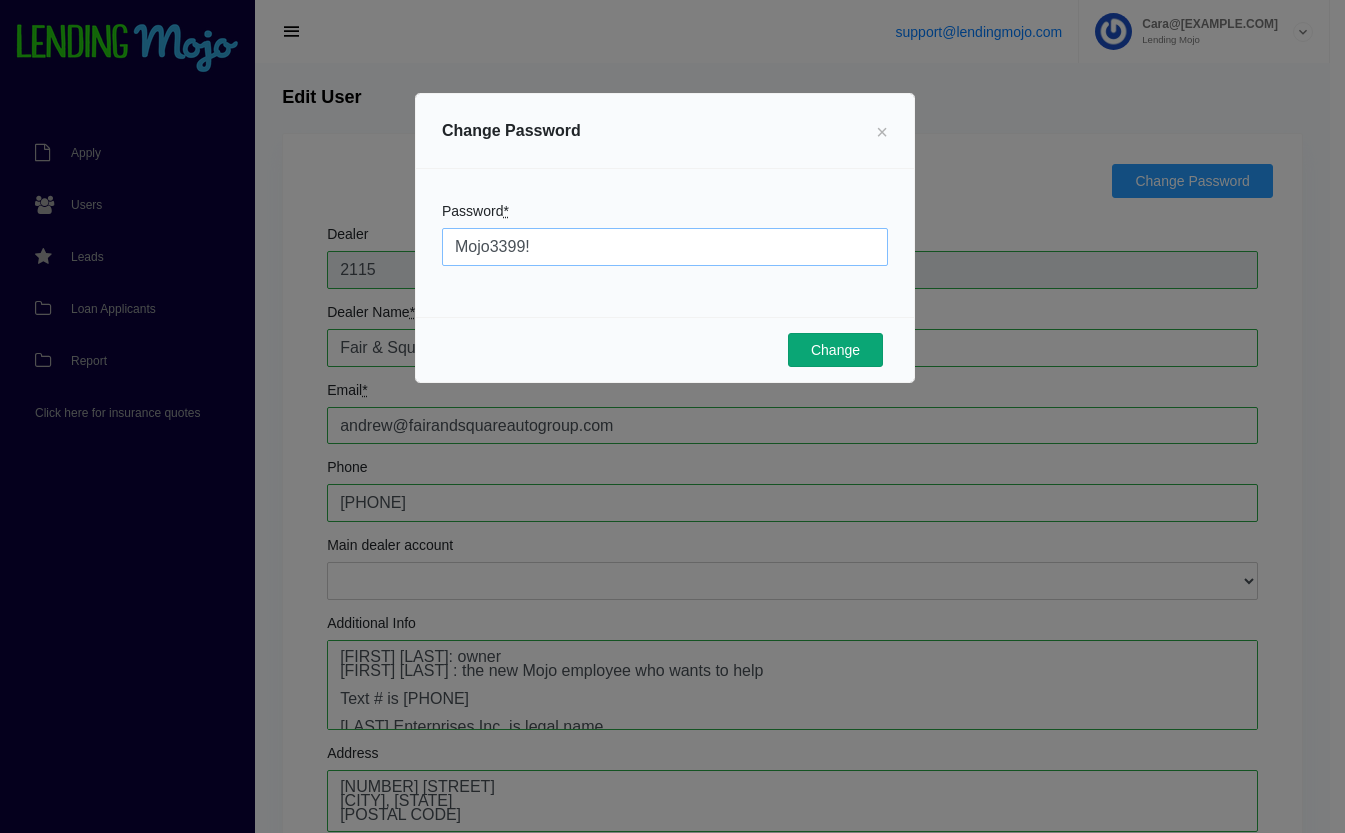type on "Mojo3399!" 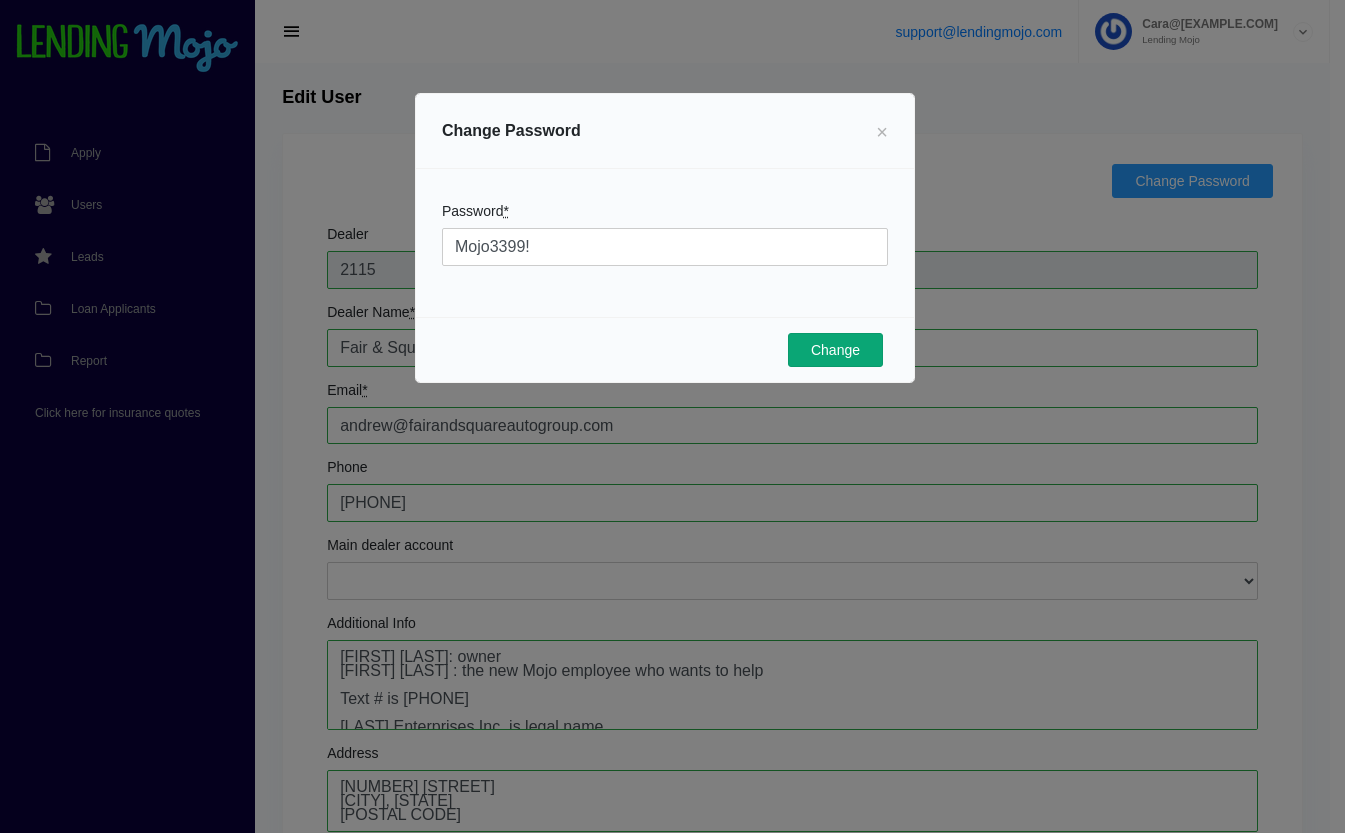 click on "Change" at bounding box center (835, 350) 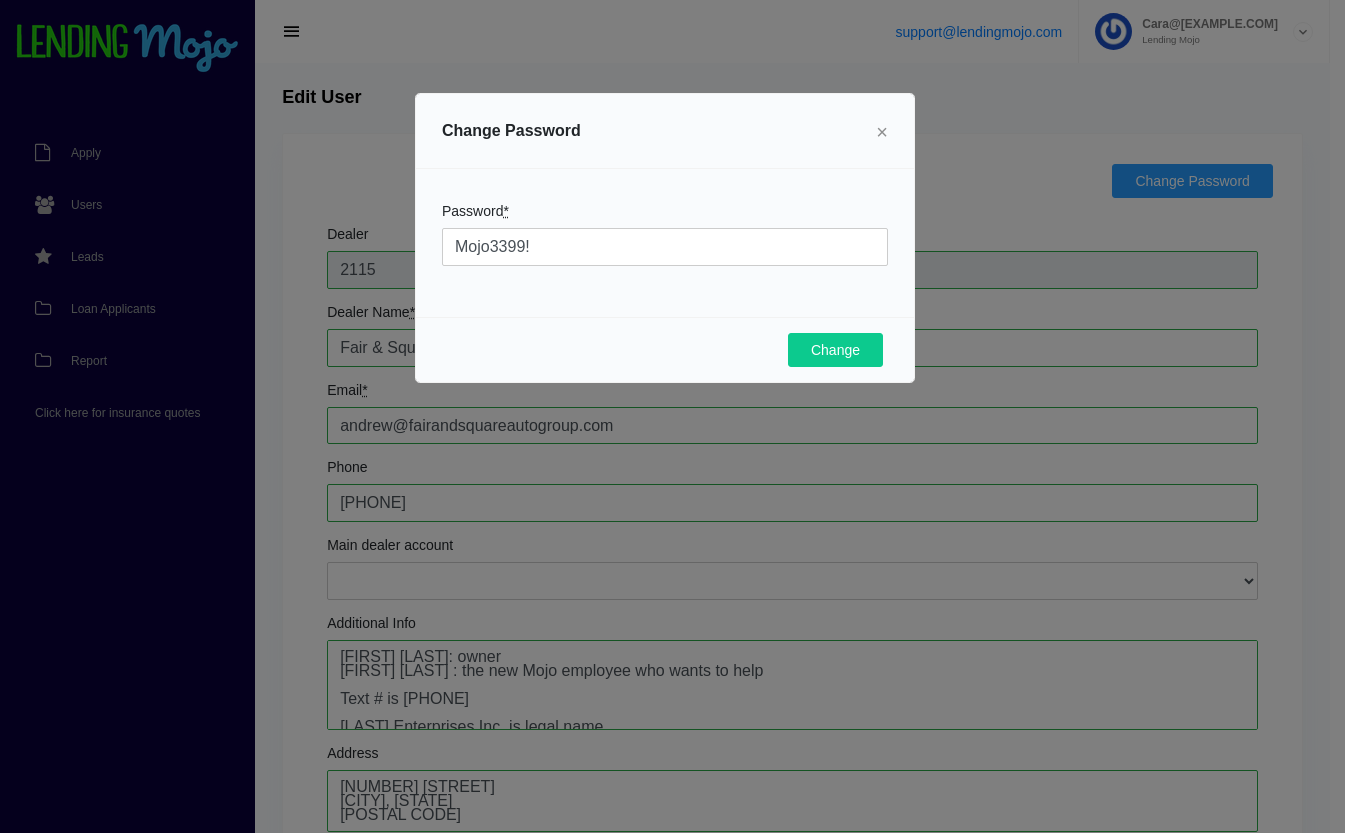 click on "×" at bounding box center [882, 132] 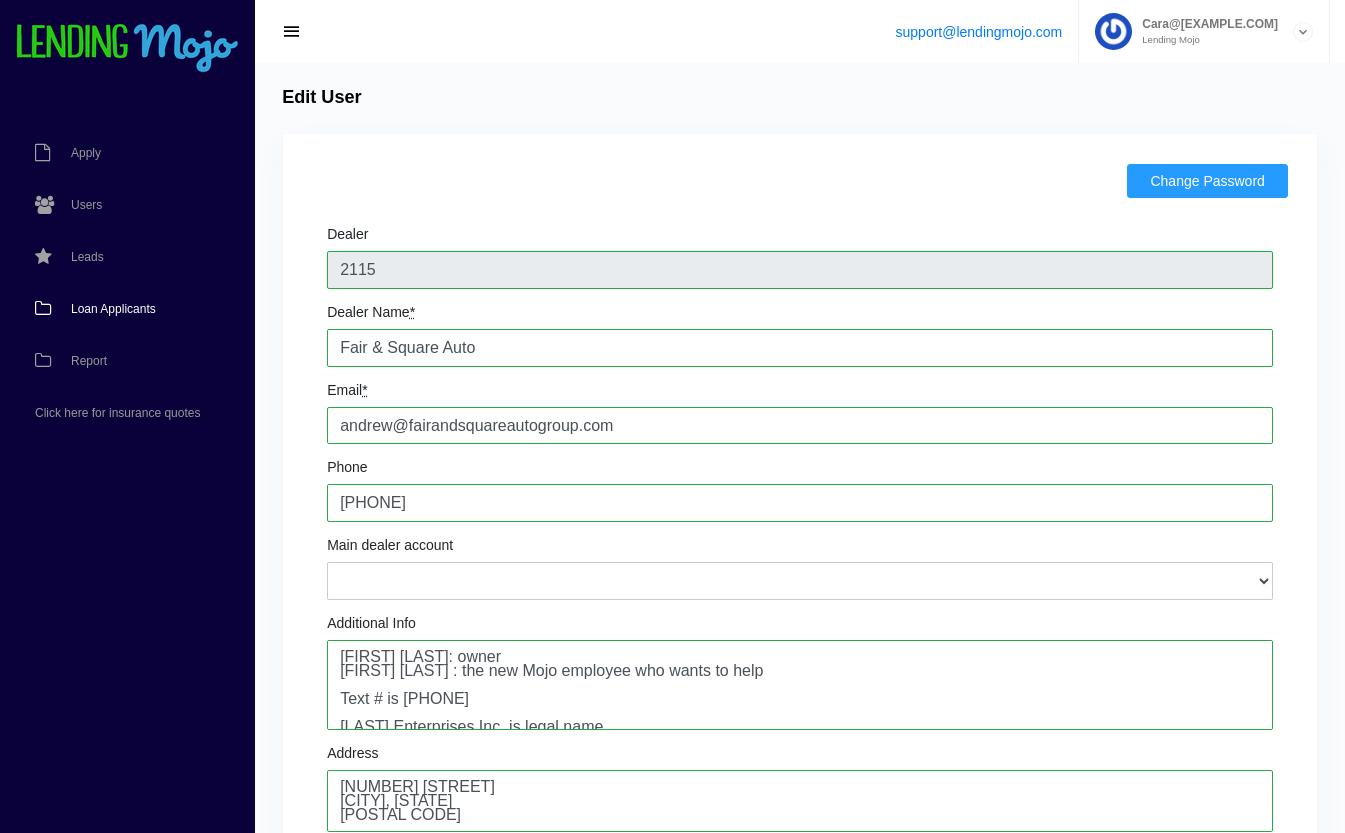 click on "Loan Applicants" at bounding box center (113, 309) 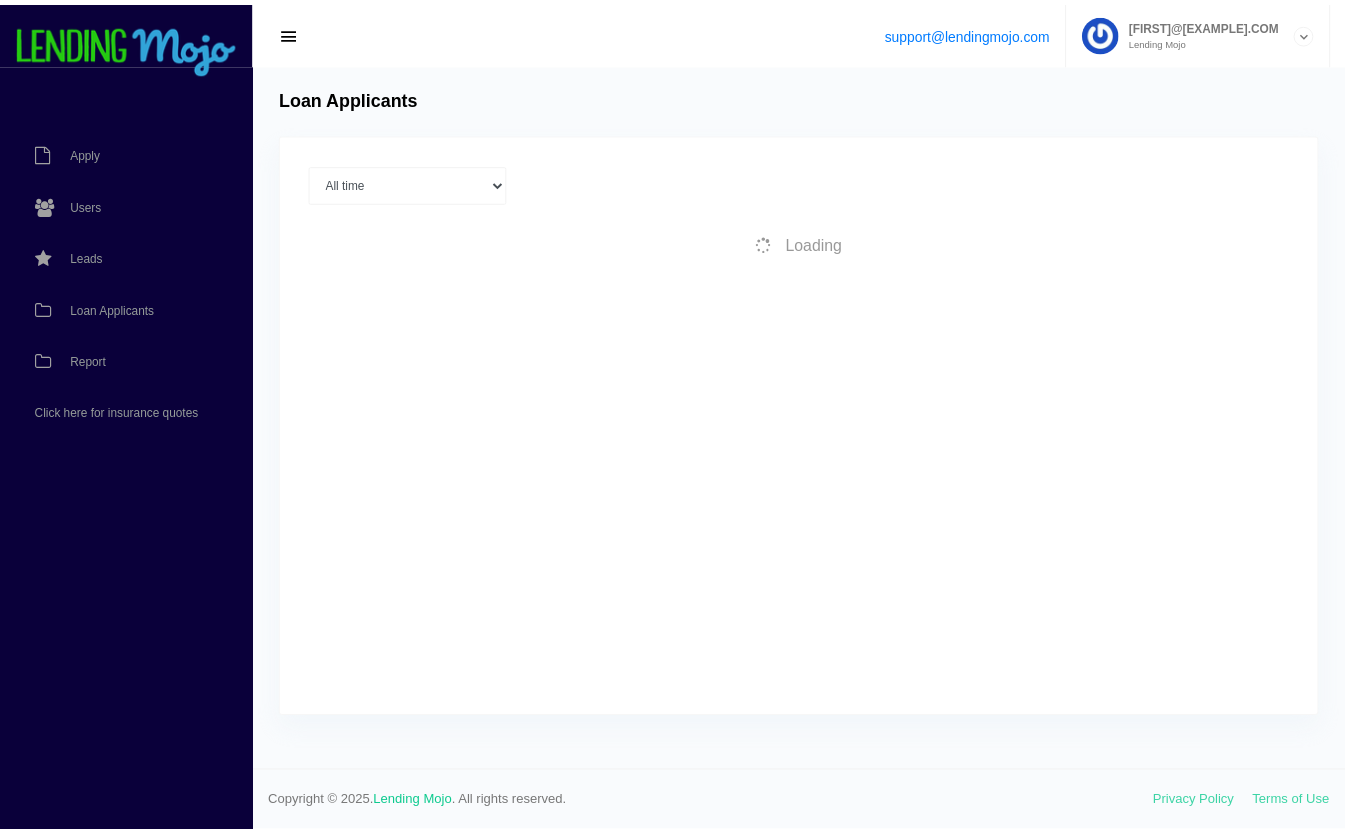 scroll, scrollTop: 0, scrollLeft: 0, axis: both 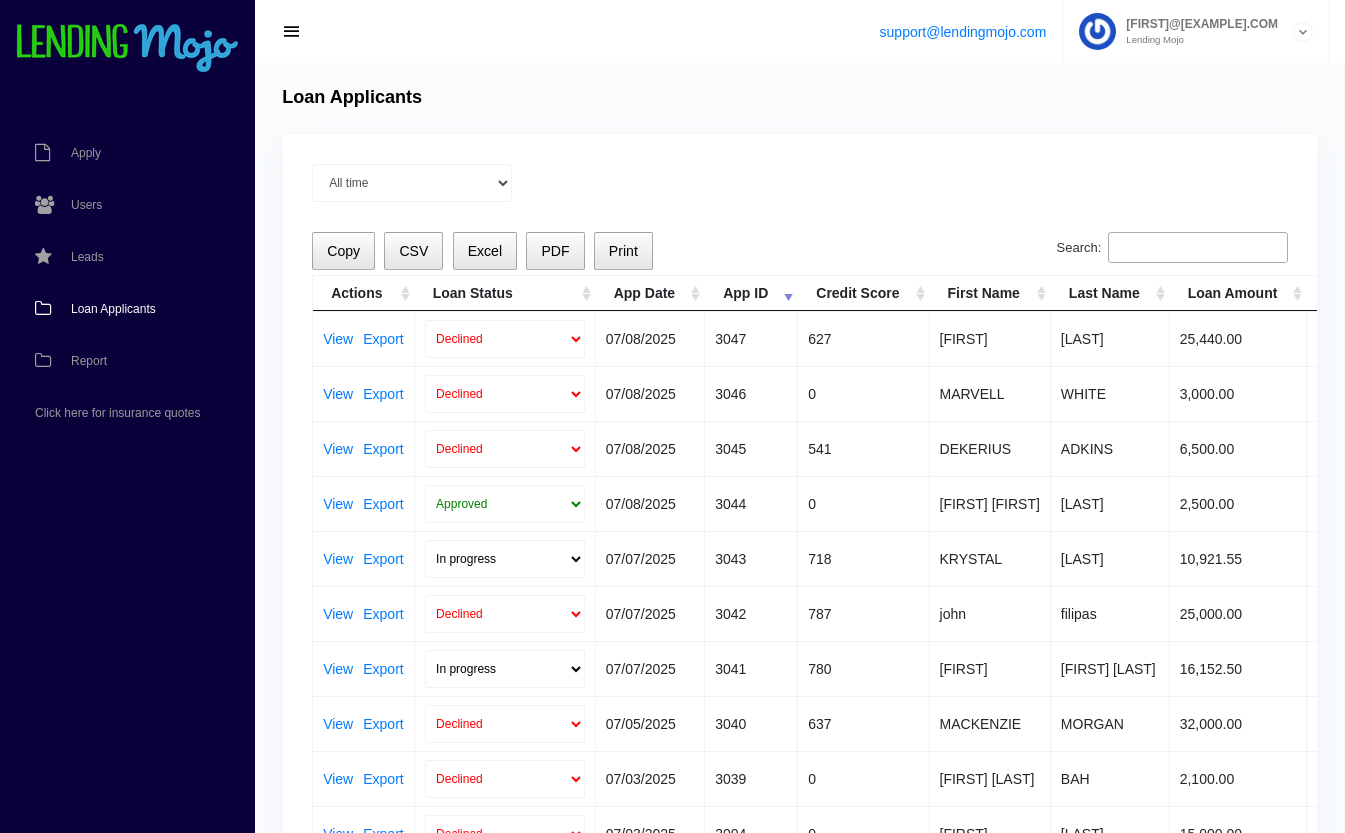 click on "Loan Status" at bounding box center (505, 293) 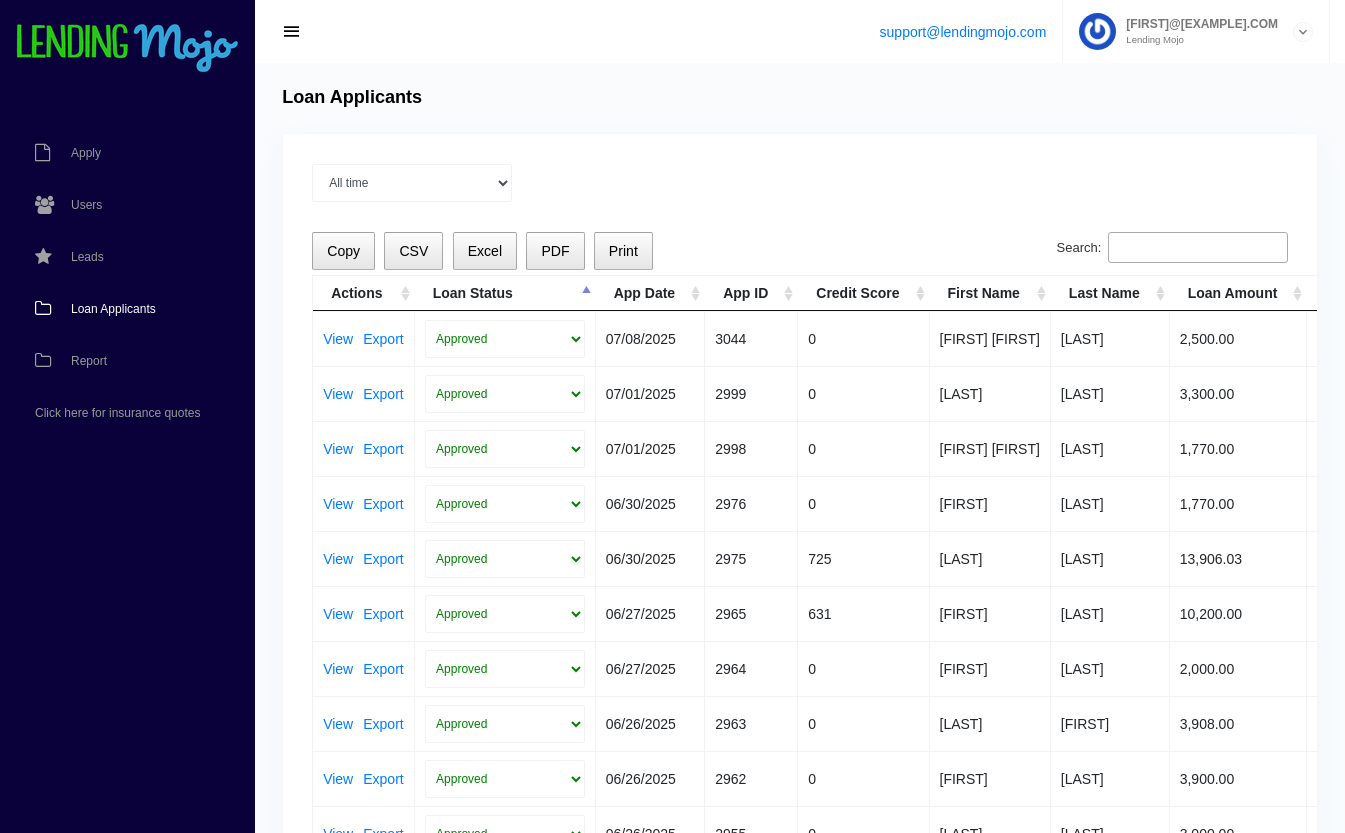 click on "Loan Status" at bounding box center (505, 293) 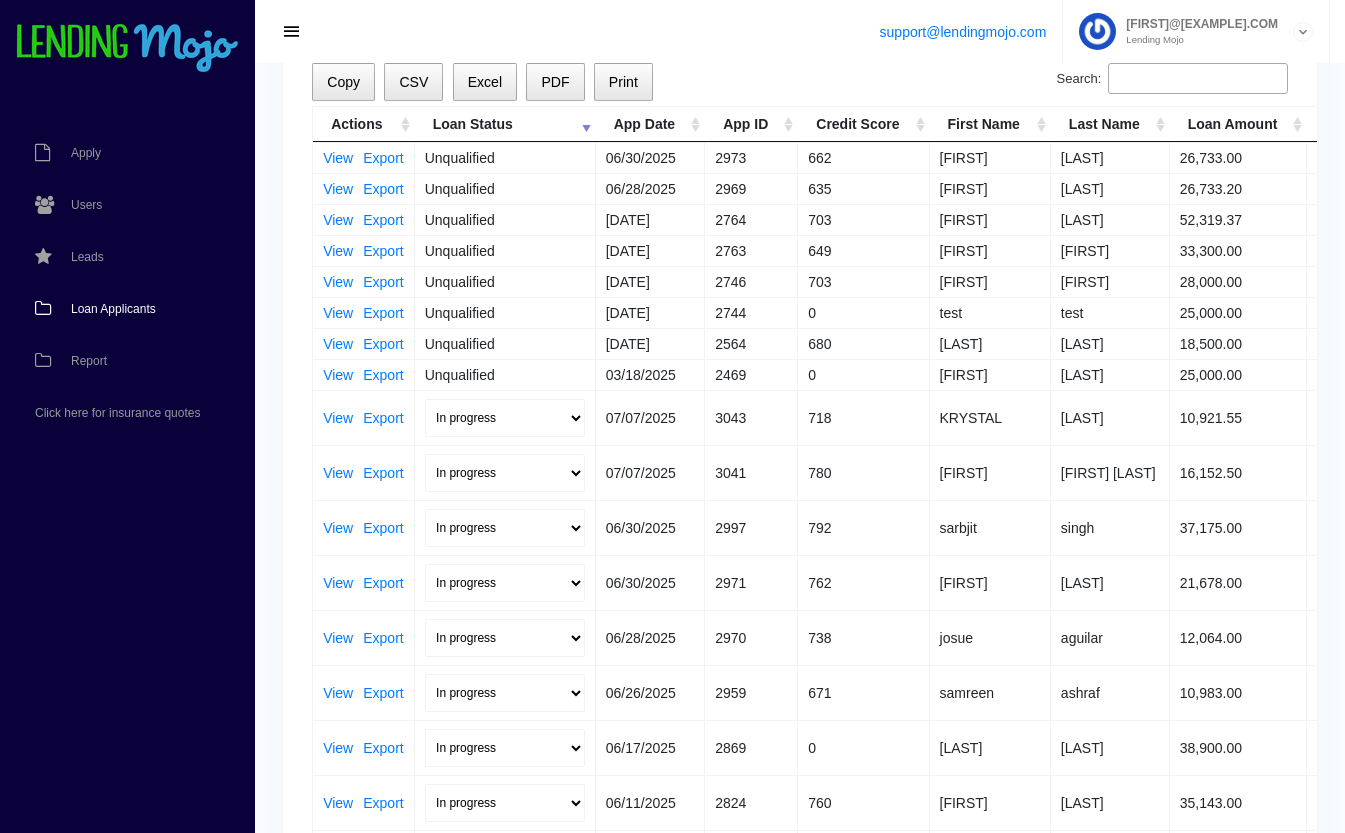 scroll, scrollTop: 0, scrollLeft: 0, axis: both 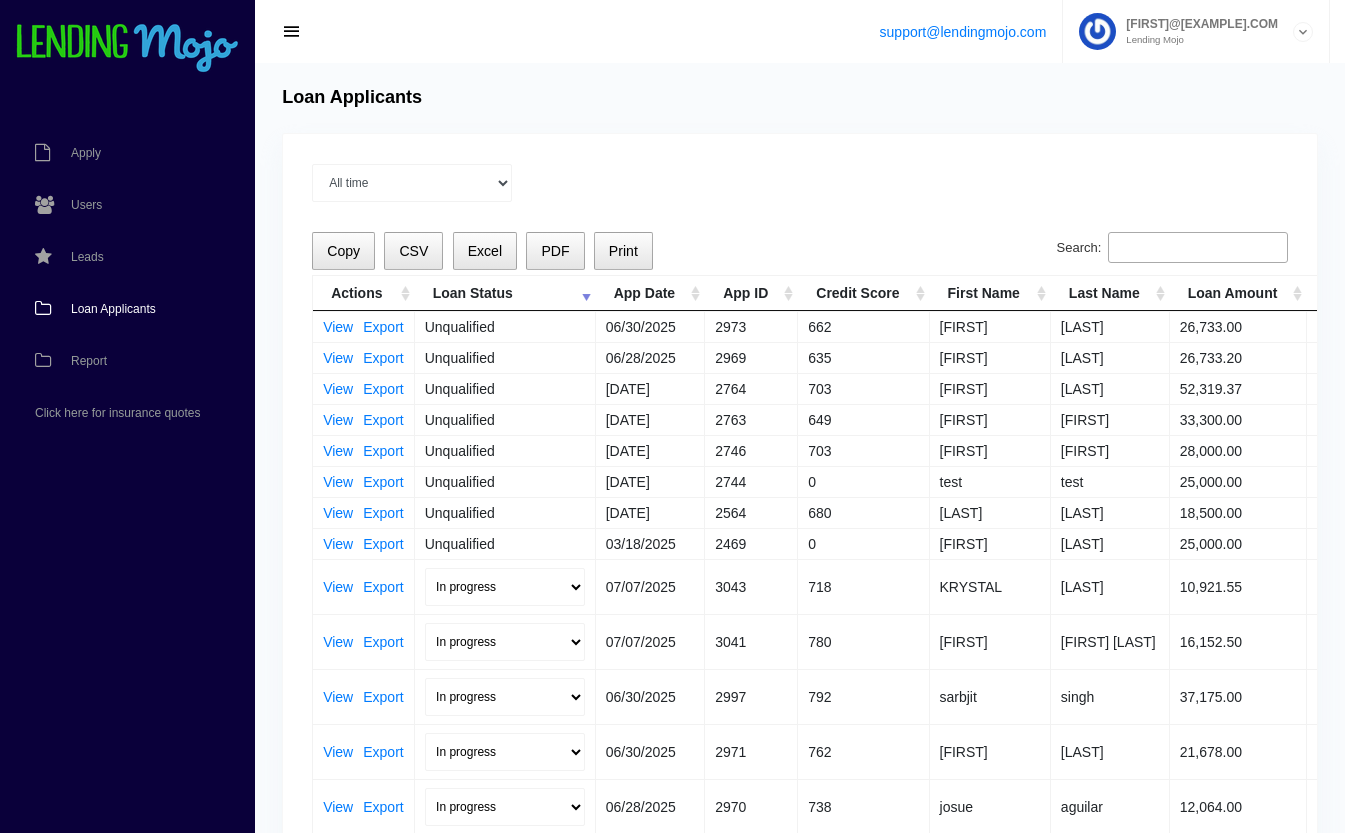 click on "Loan Applicants" at bounding box center [117, 309] 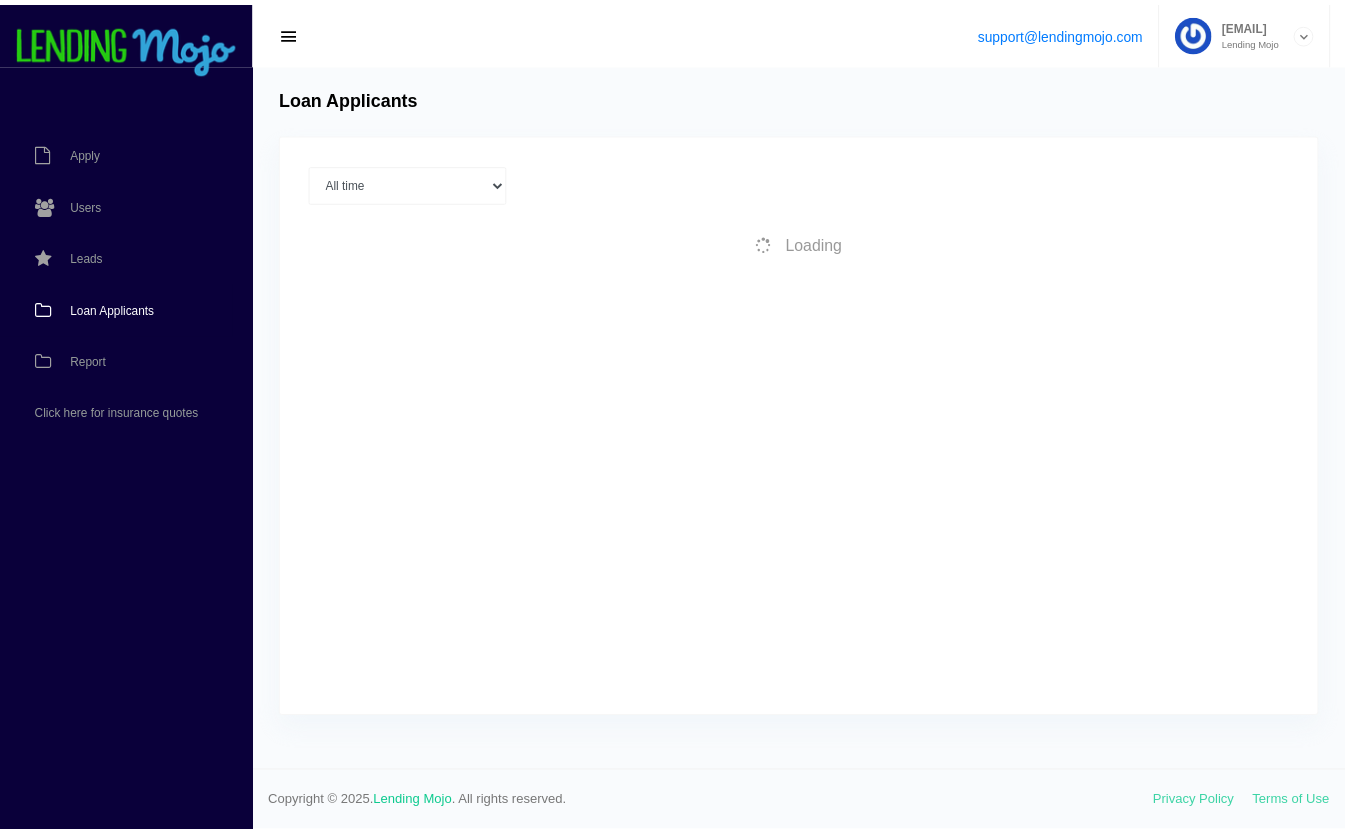 scroll, scrollTop: 0, scrollLeft: 0, axis: both 